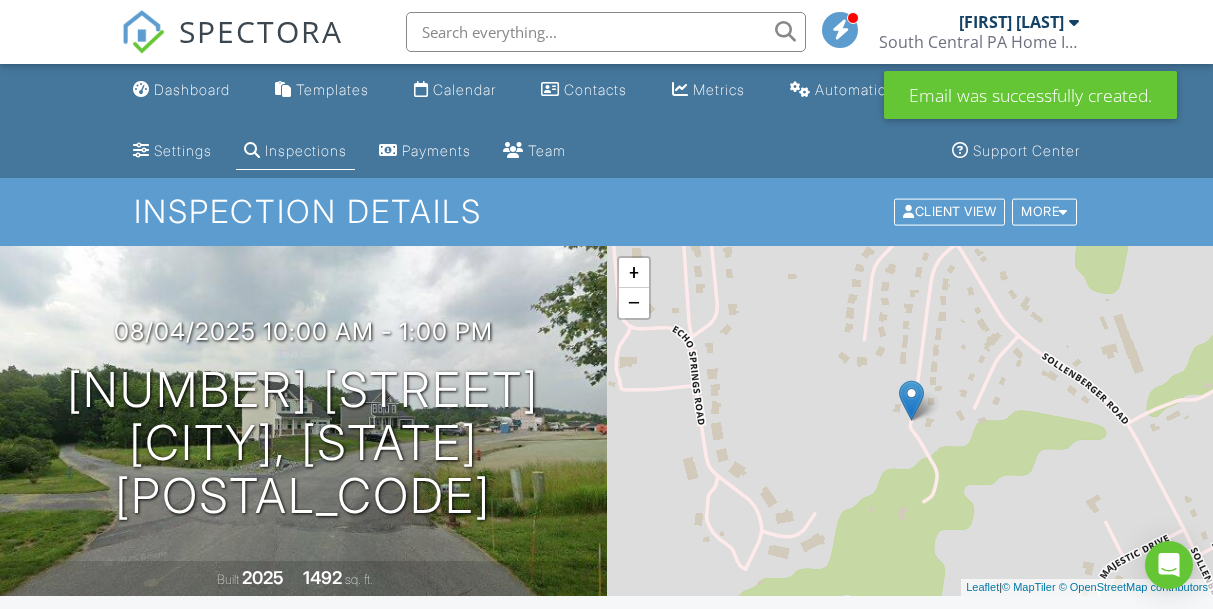 scroll, scrollTop: 0, scrollLeft: 0, axis: both 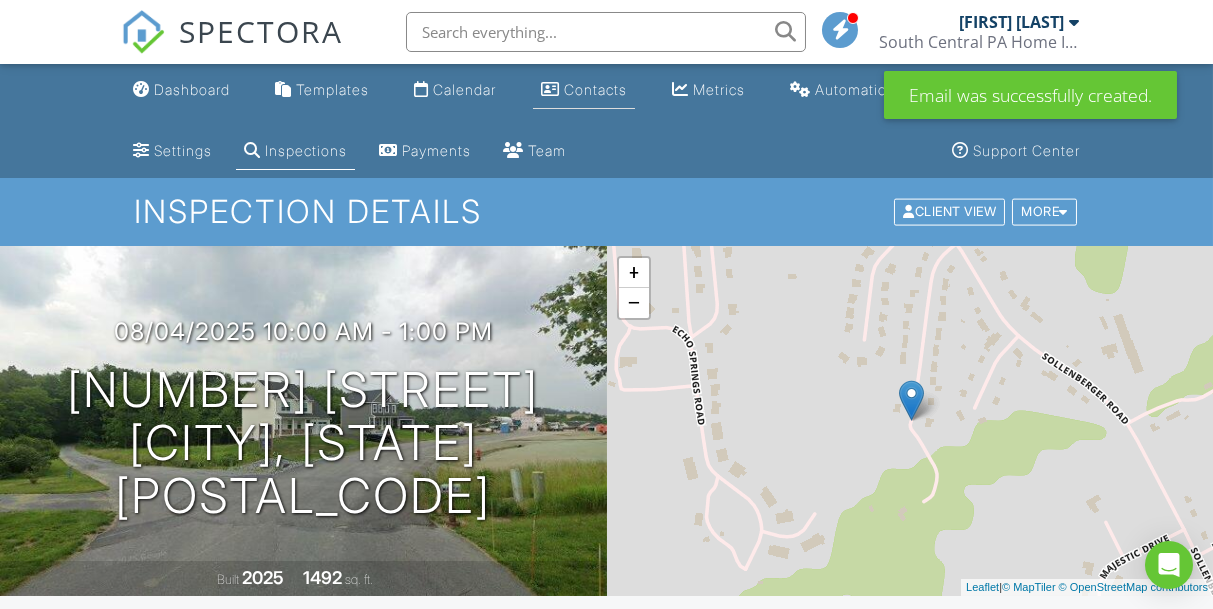 click on "Contacts" at bounding box center (595, 89) 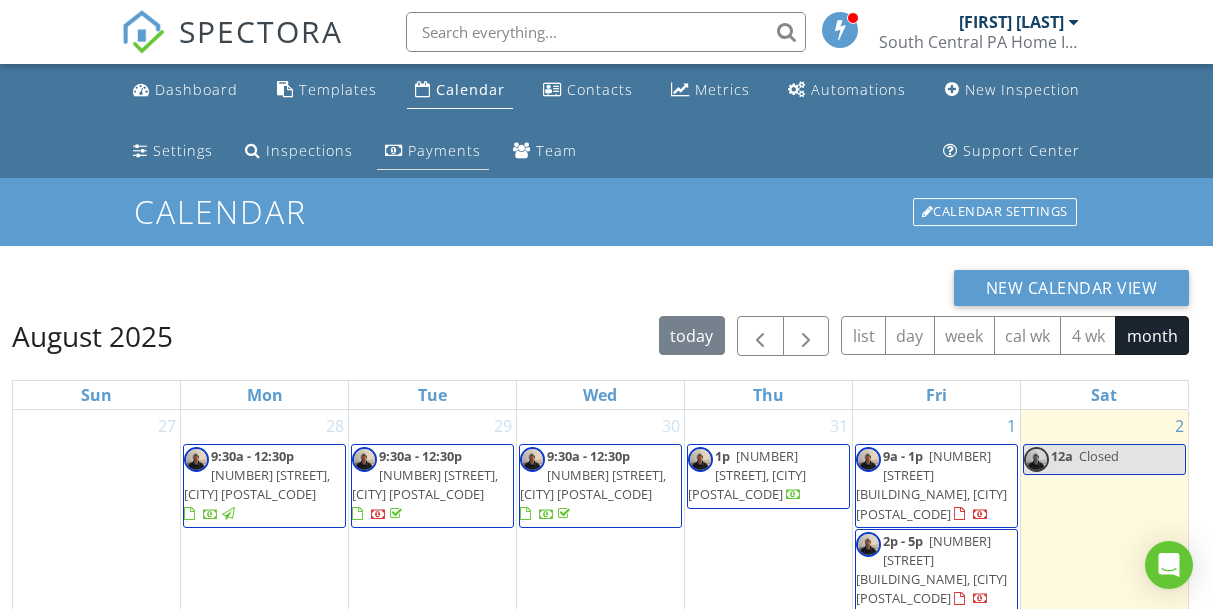 scroll, scrollTop: 0, scrollLeft: 0, axis: both 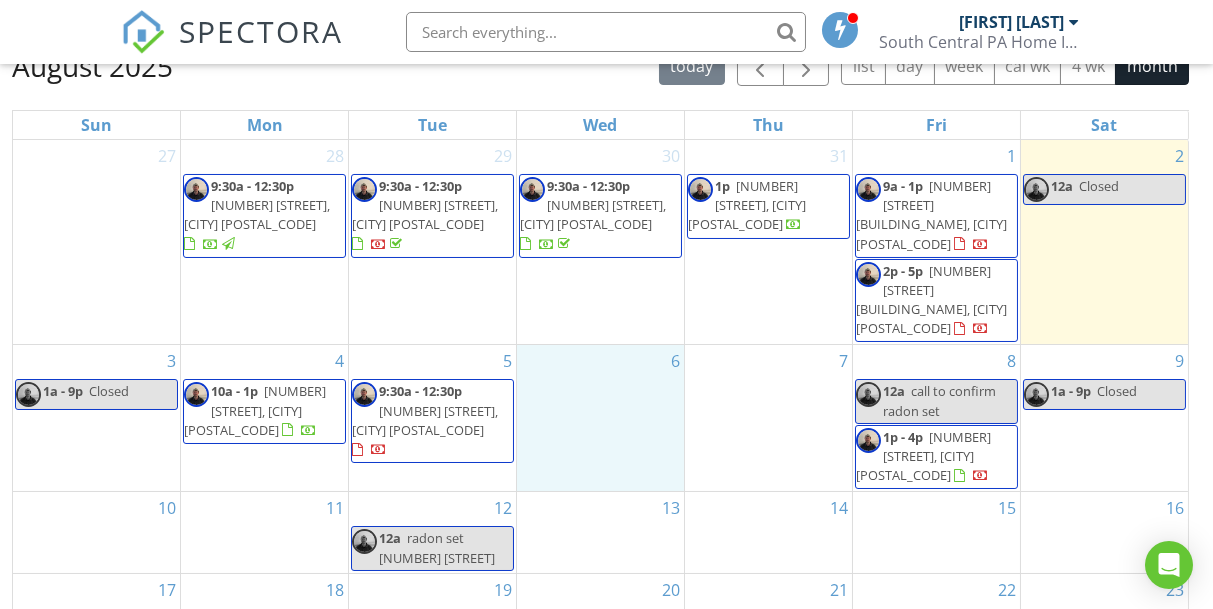 click on "6" at bounding box center [600, 418] 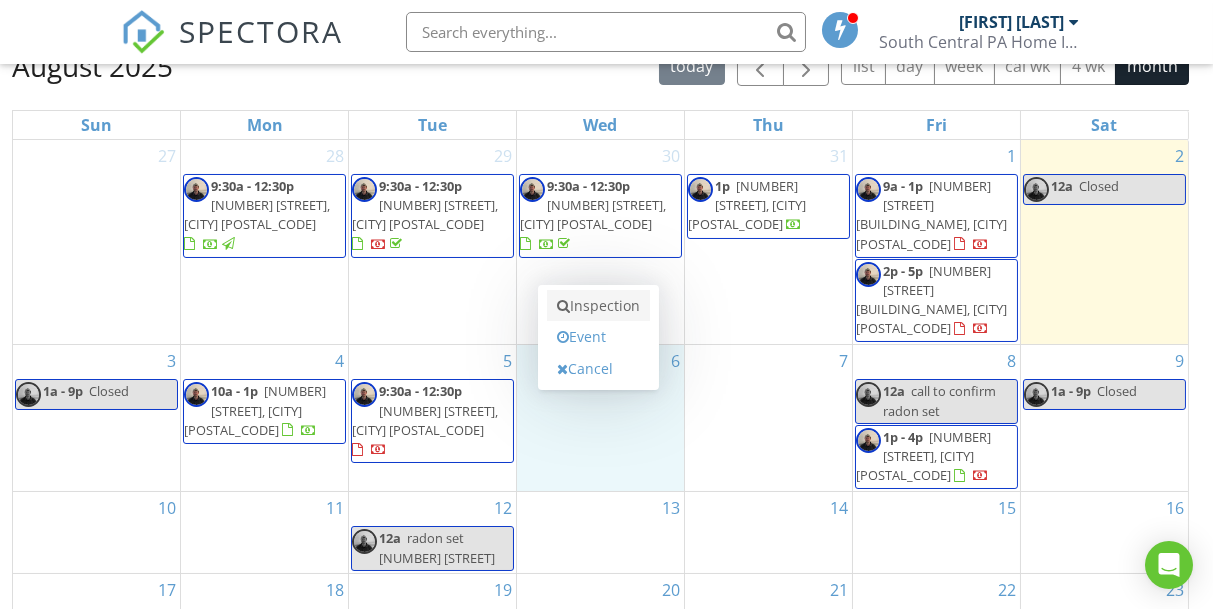 click on "Inspection" at bounding box center (598, 306) 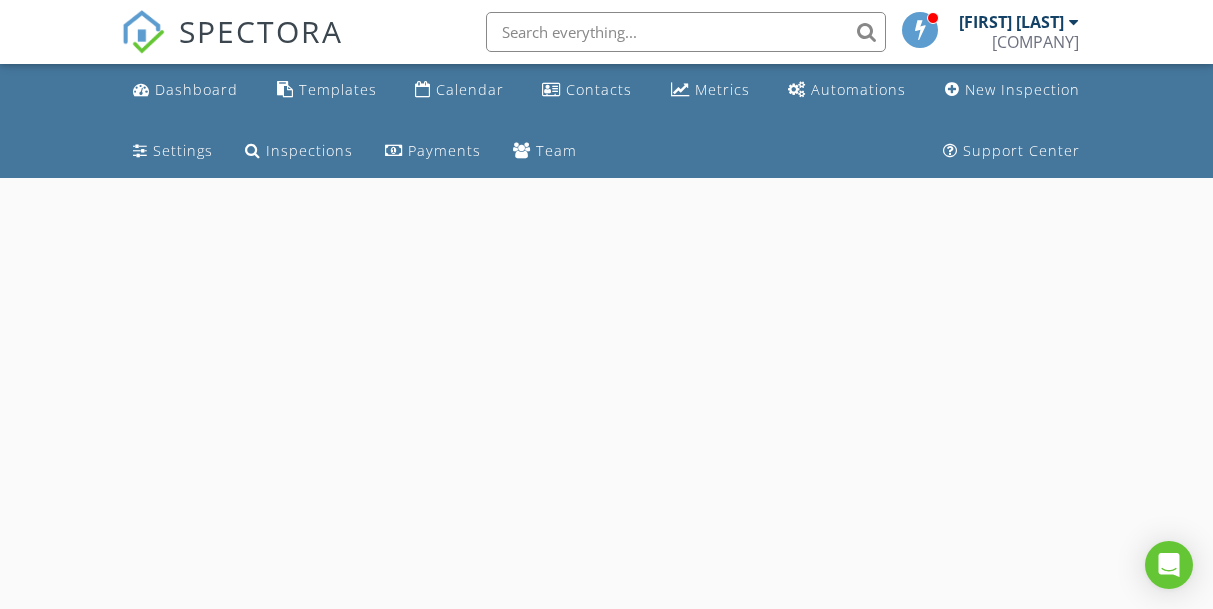 scroll, scrollTop: 0, scrollLeft: 0, axis: both 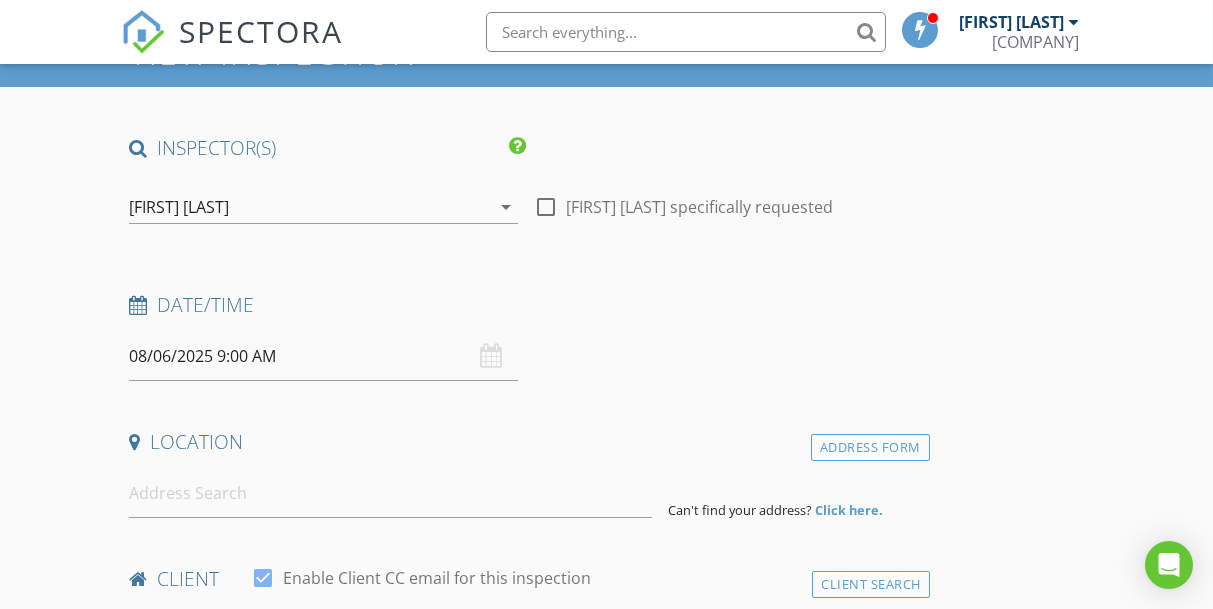 click on "08/06/2025 9:00 AM" at bounding box center (323, 356) 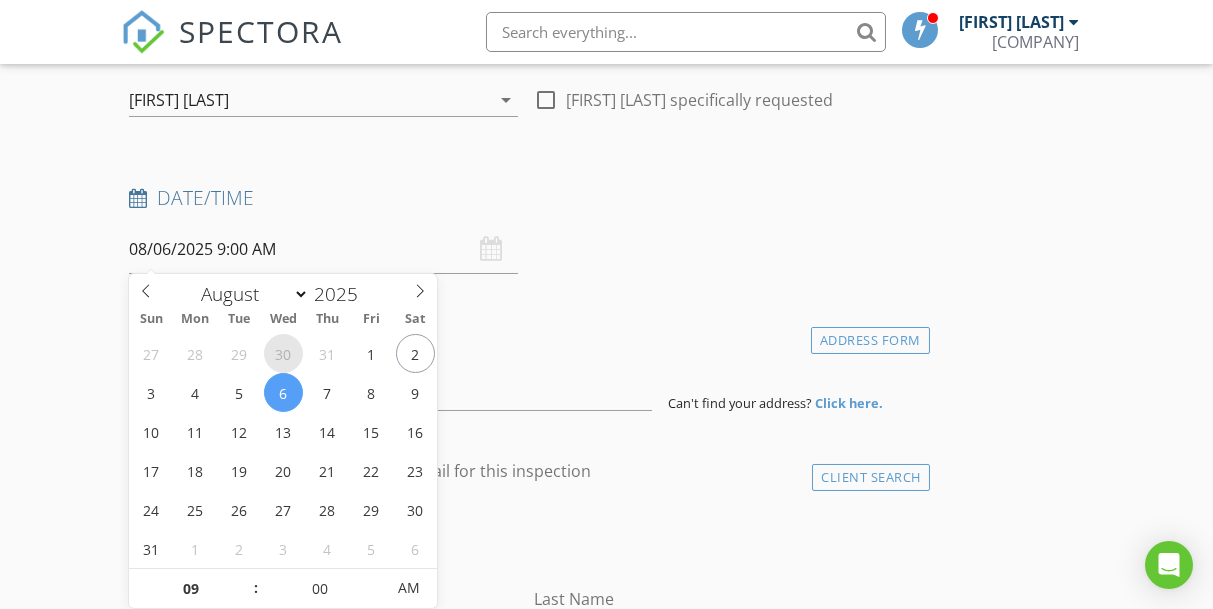 scroll, scrollTop: 280, scrollLeft: 0, axis: vertical 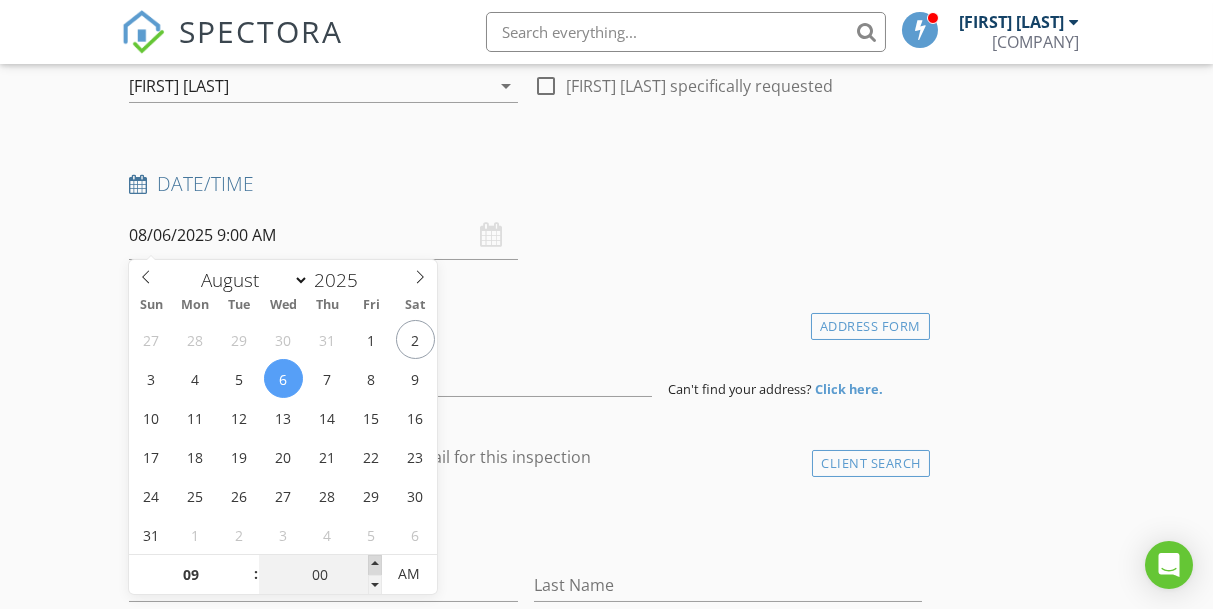 type on "05" 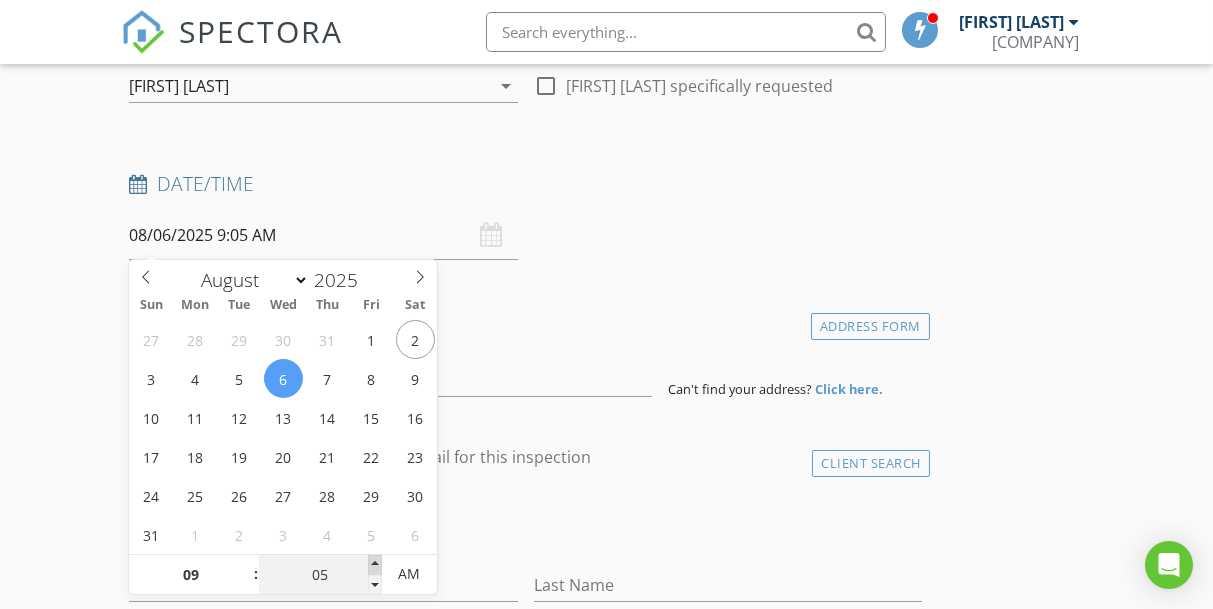 click at bounding box center [375, 565] 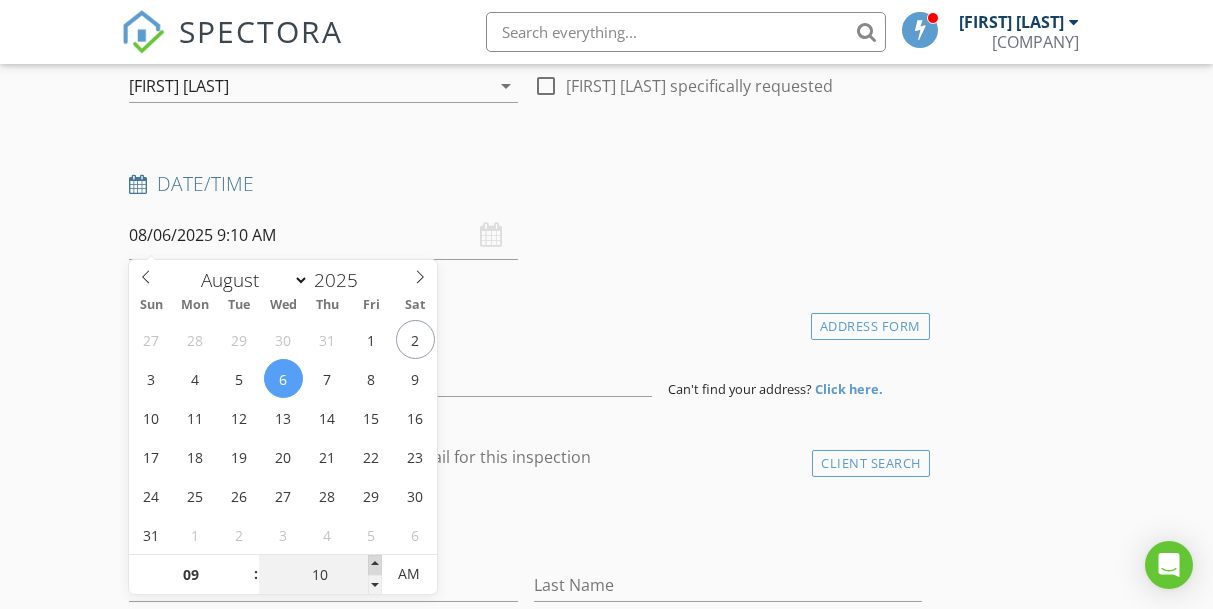 click at bounding box center [375, 565] 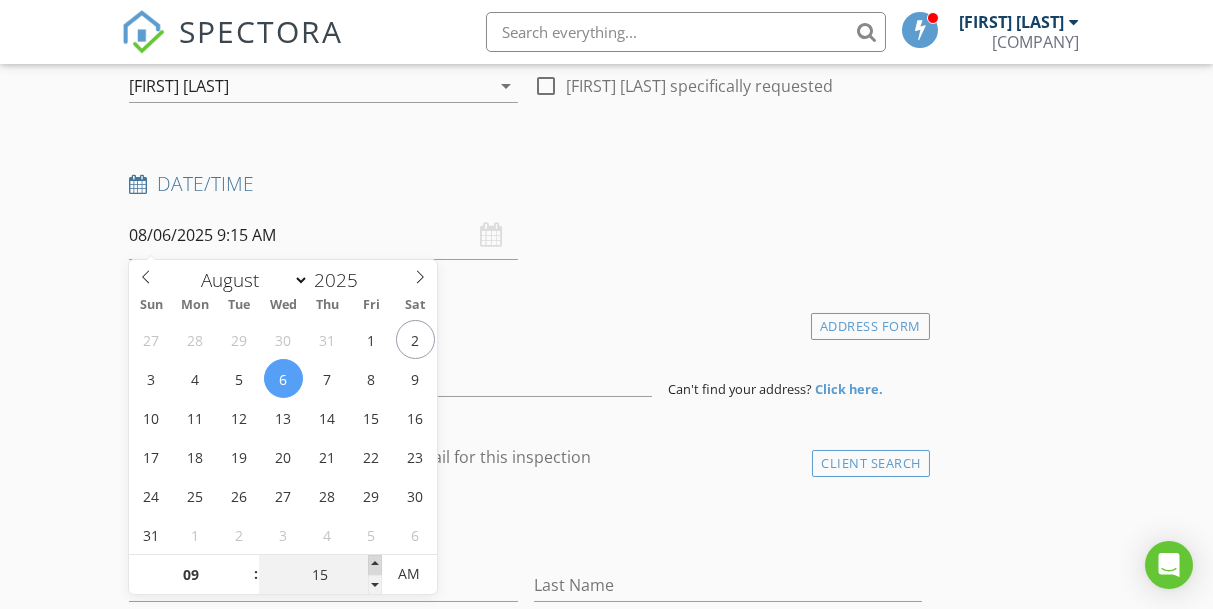 click at bounding box center (375, 565) 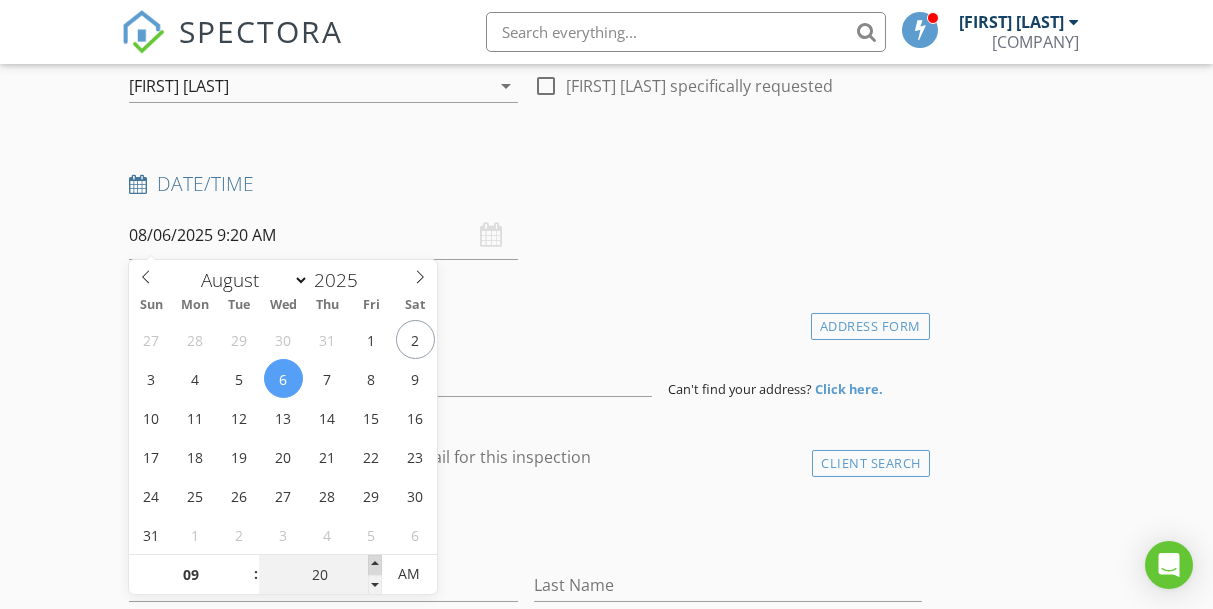 click at bounding box center [375, 565] 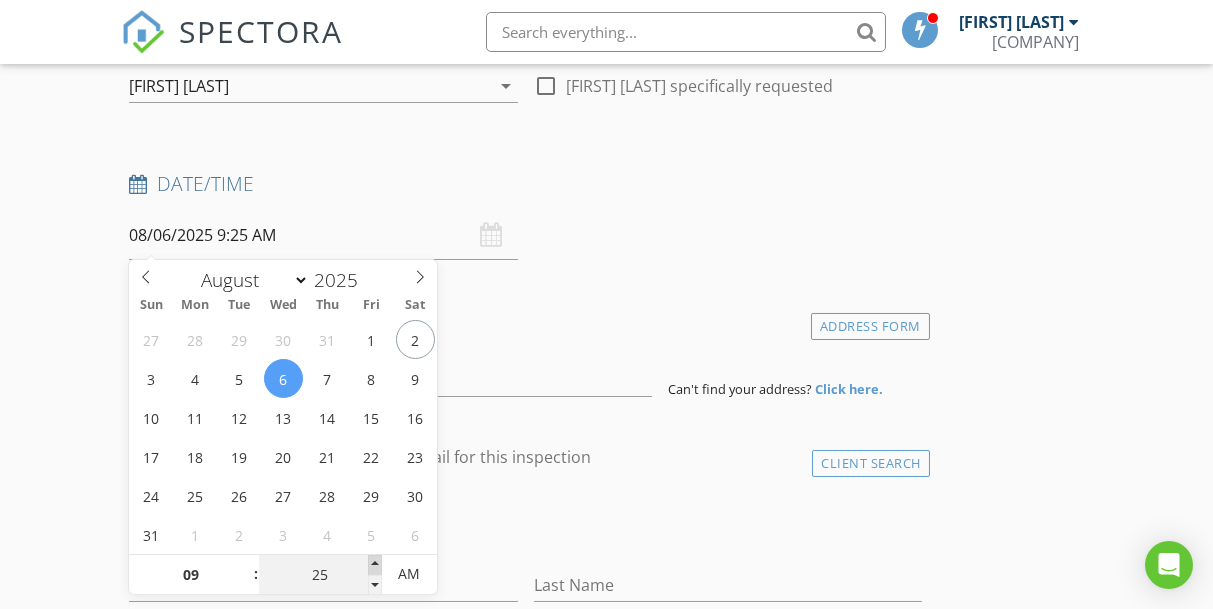 click at bounding box center [375, 565] 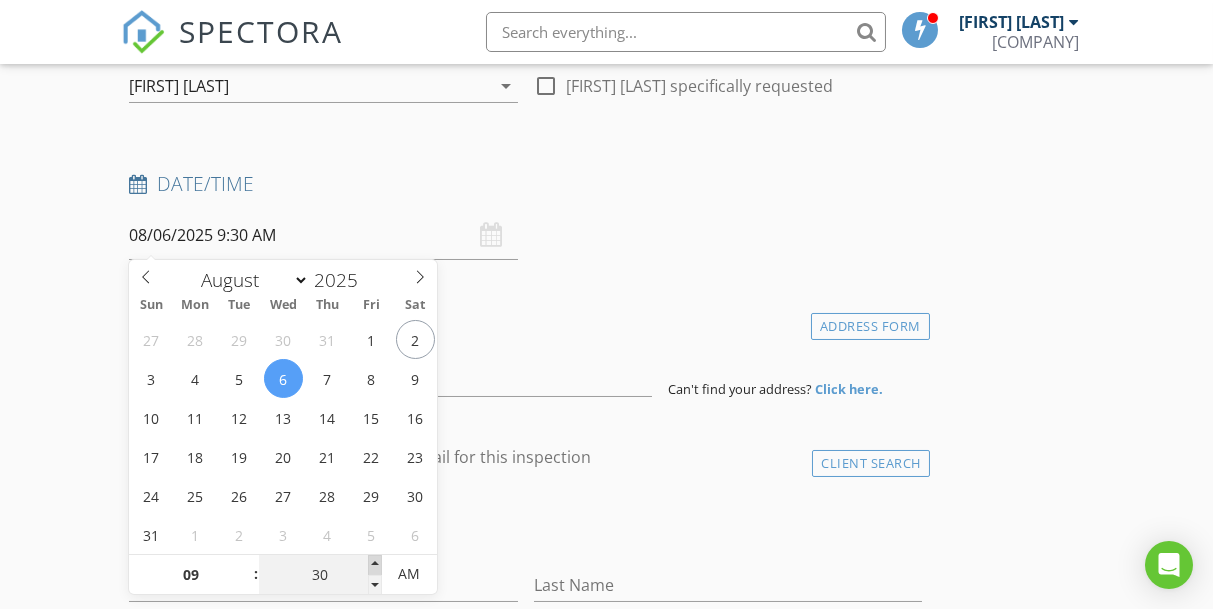 click at bounding box center [375, 565] 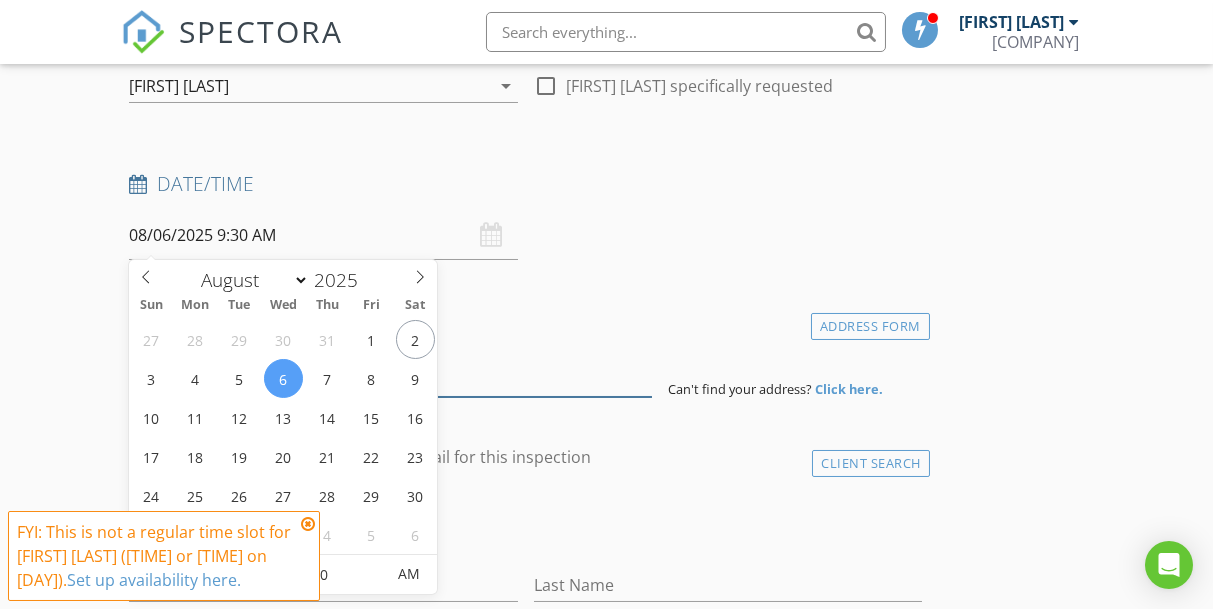click at bounding box center (390, 372) 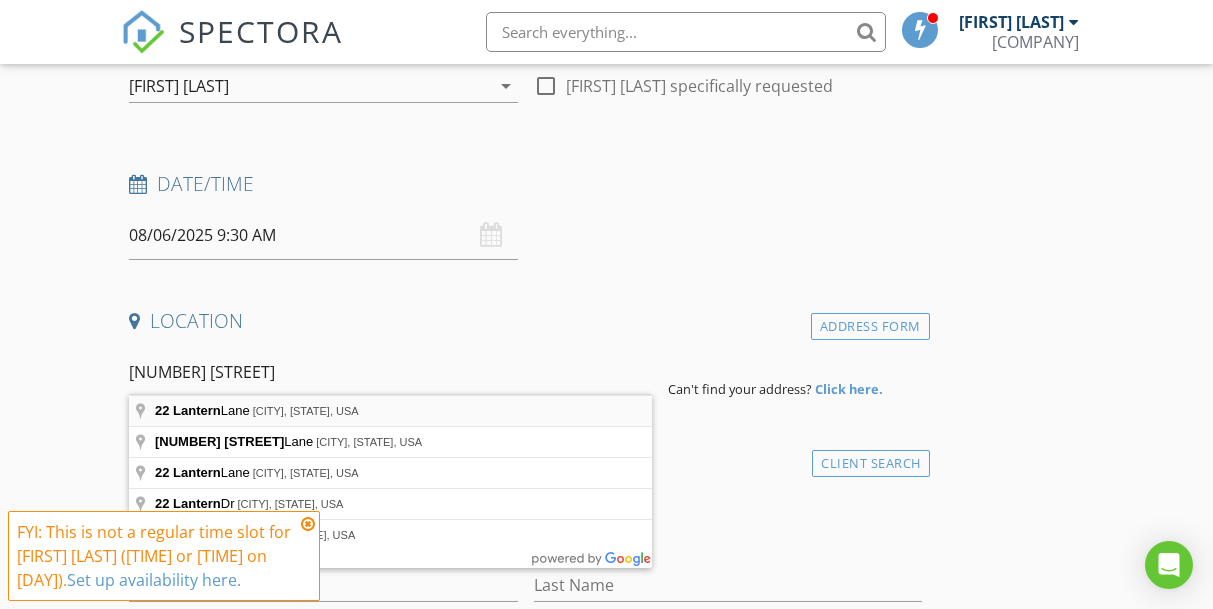 type on "[NUMBER] [STREET], [CITY], [STATE], USA" 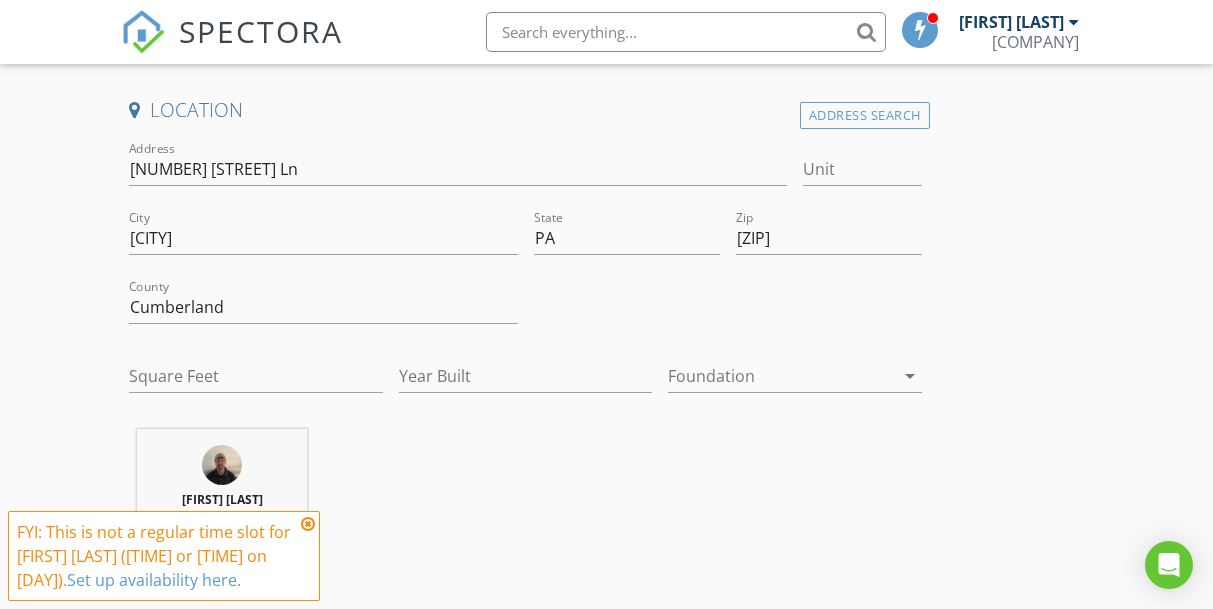 scroll, scrollTop: 492, scrollLeft: 0, axis: vertical 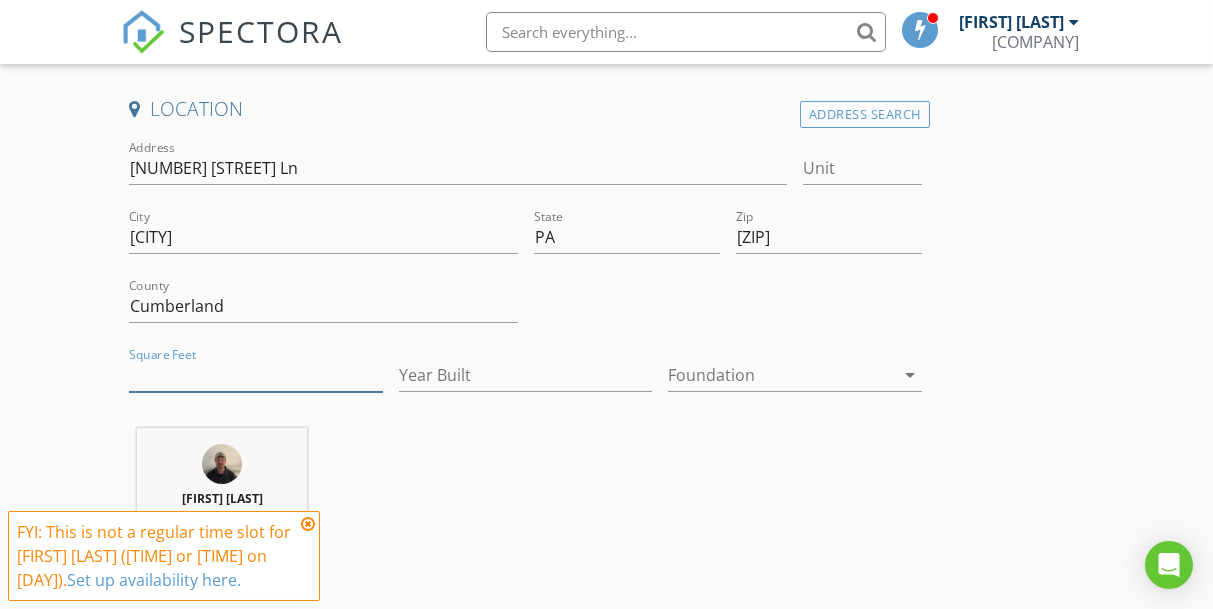 click on "Square Feet" at bounding box center [256, 375] 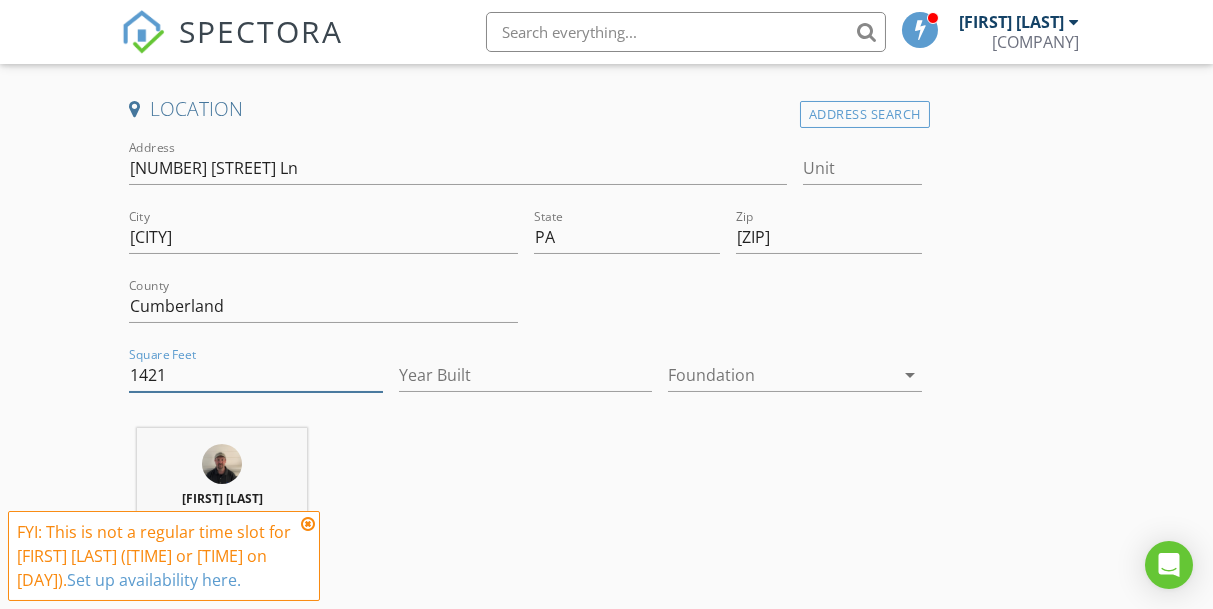 type on "1421" 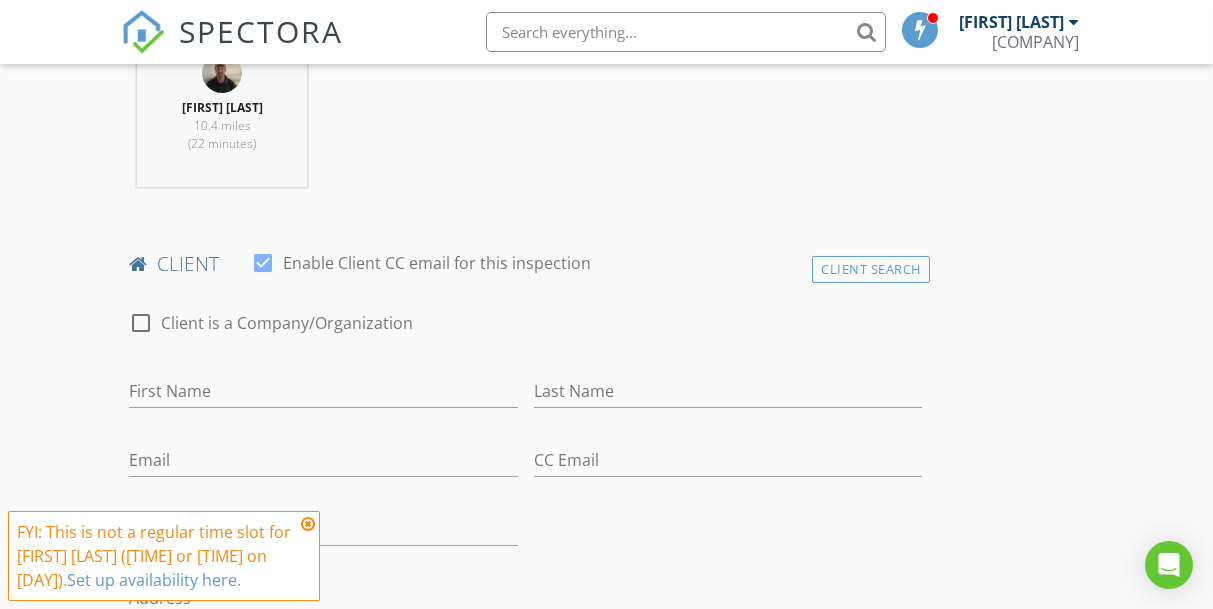 scroll, scrollTop: 885, scrollLeft: 0, axis: vertical 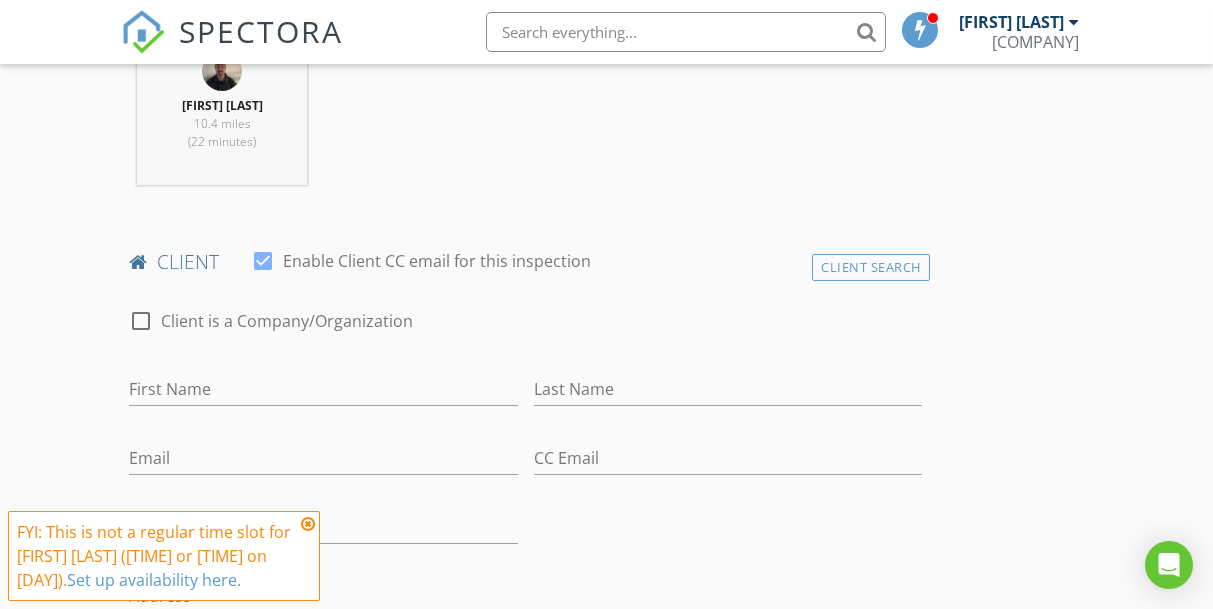 type on "2003" 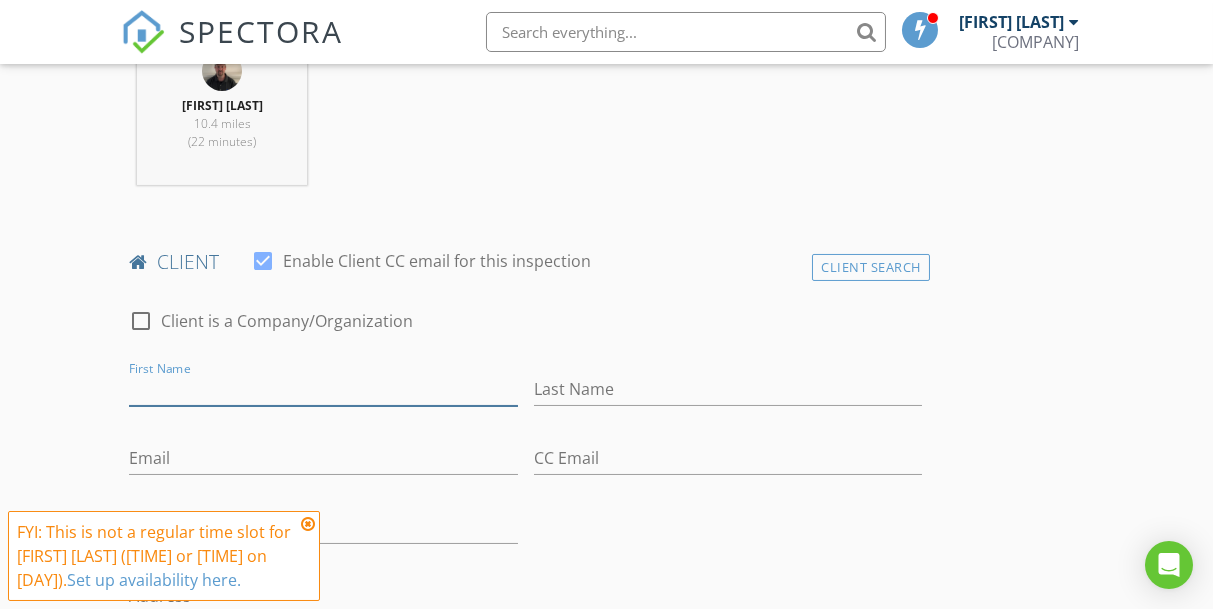 click on "First Name" at bounding box center (323, 389) 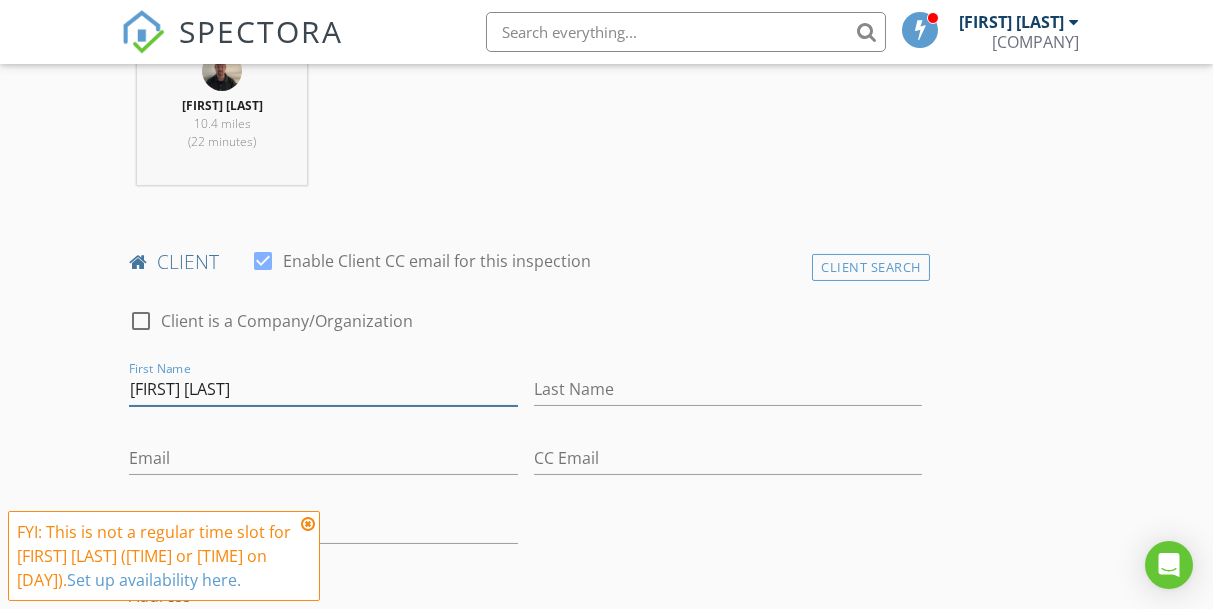 type on "[FIRST] [LAST]" 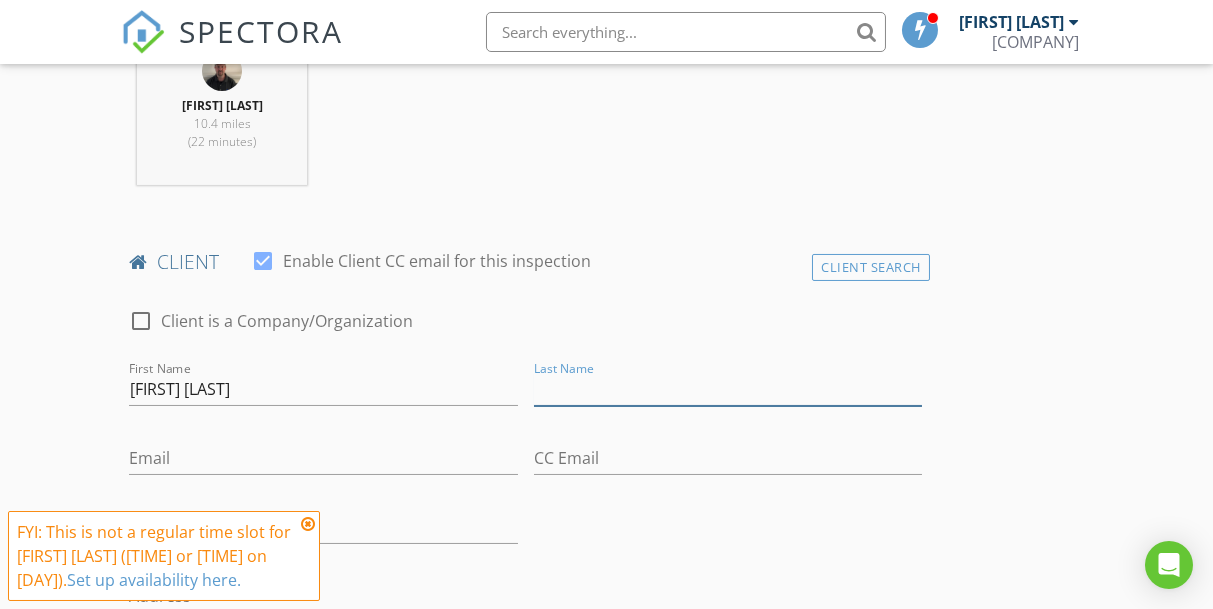 paste on "[FIRST] [LAST]" 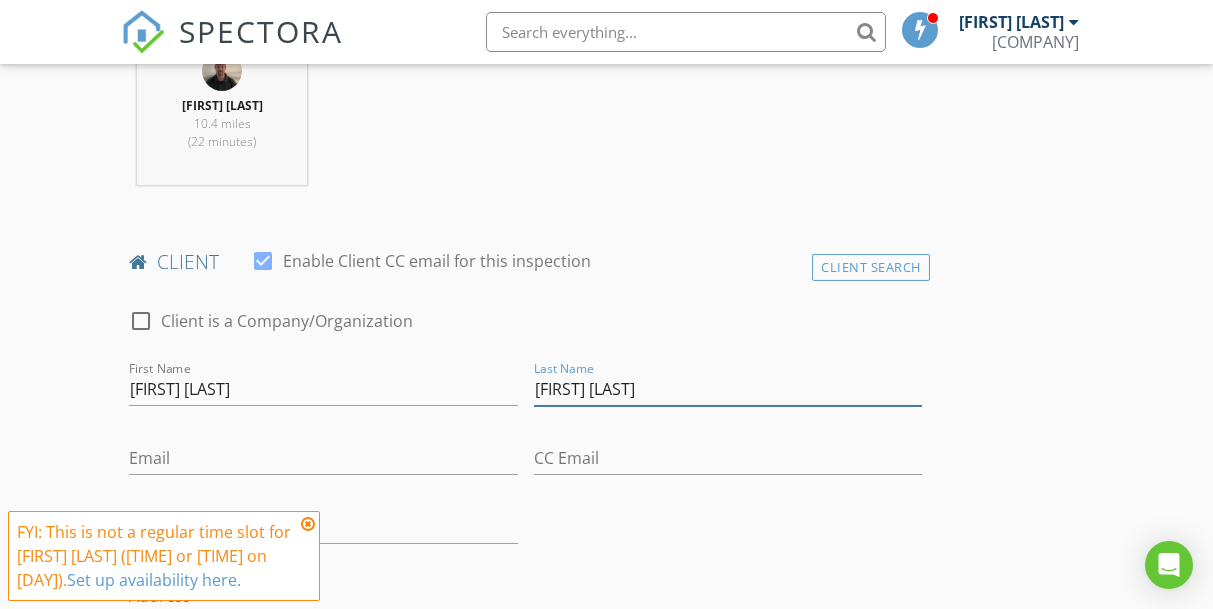 type on "[FIRST] [LAST]" 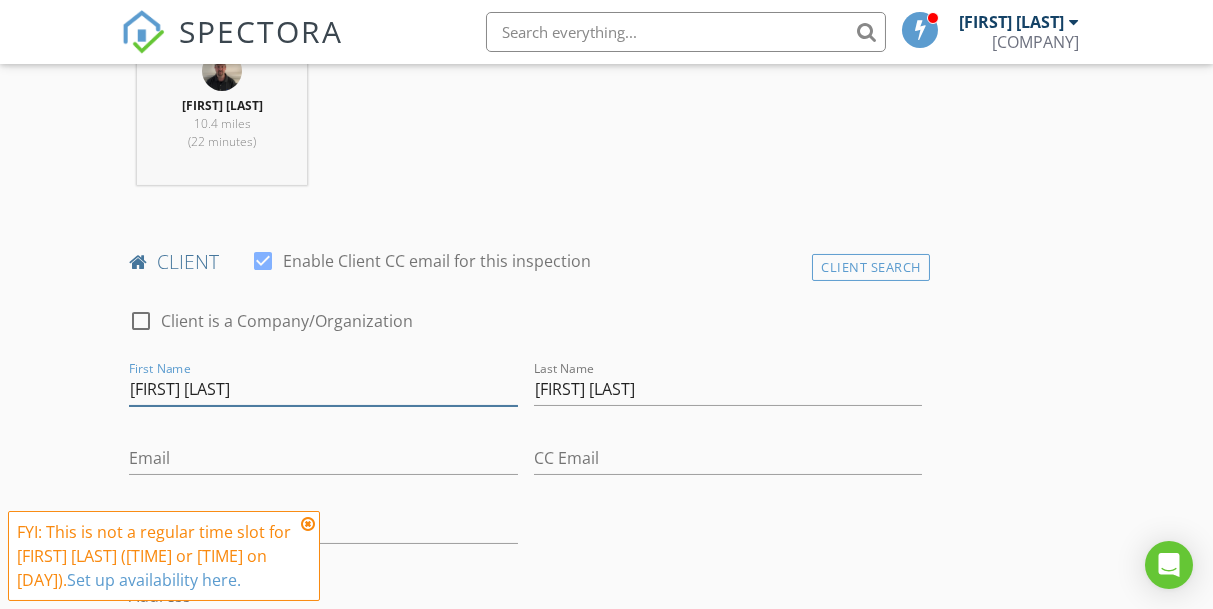 drag, startPoint x: 231, startPoint y: 380, endPoint x: 172, endPoint y: 380, distance: 59 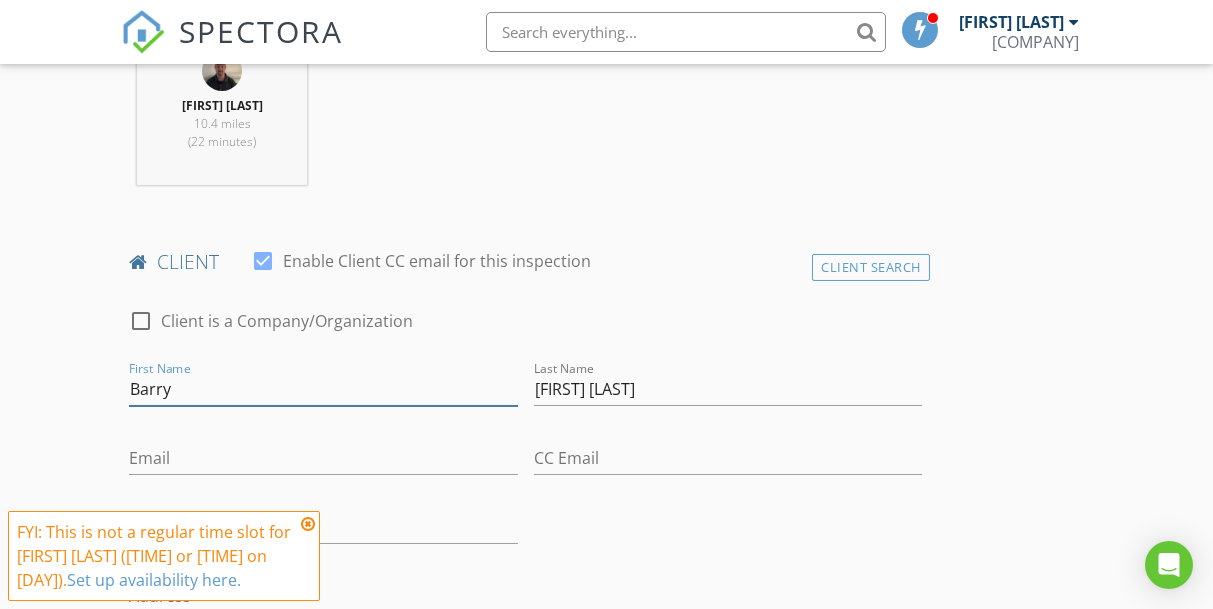 type on "Barry" 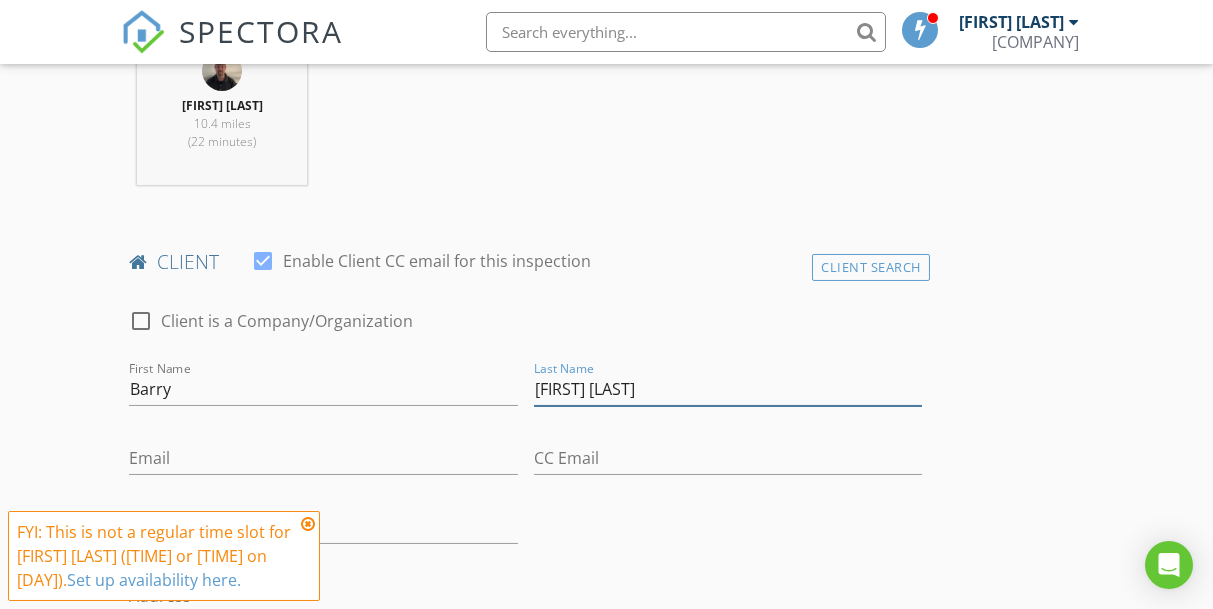 drag, startPoint x: 579, startPoint y: 381, endPoint x: 520, endPoint y: 379, distance: 59.03389 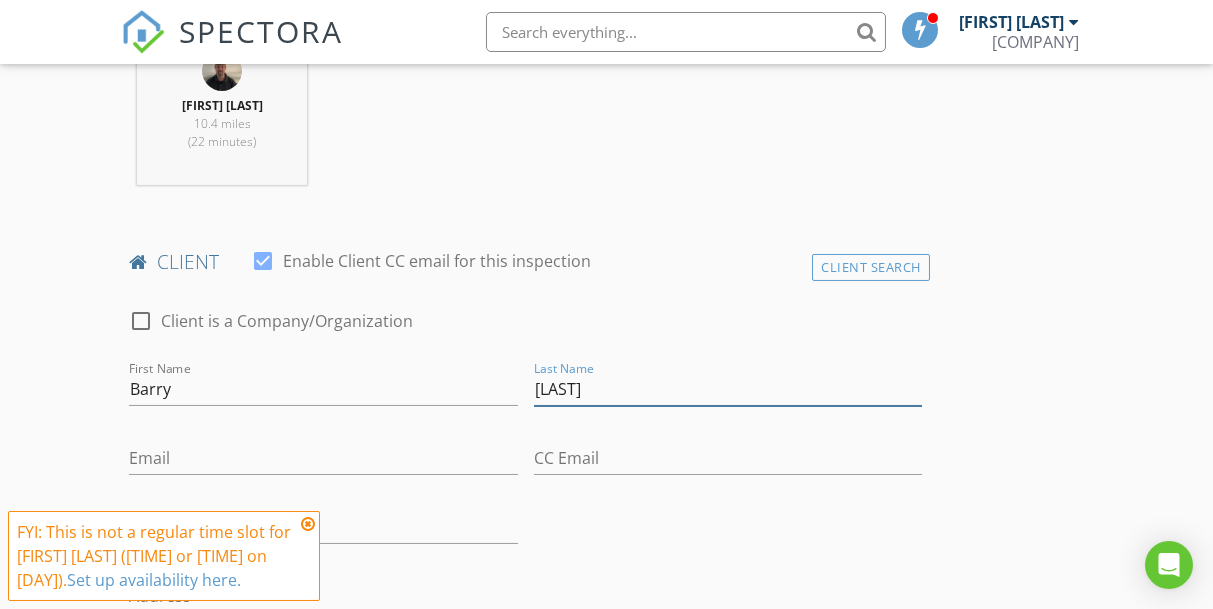 type on "[LAST]" 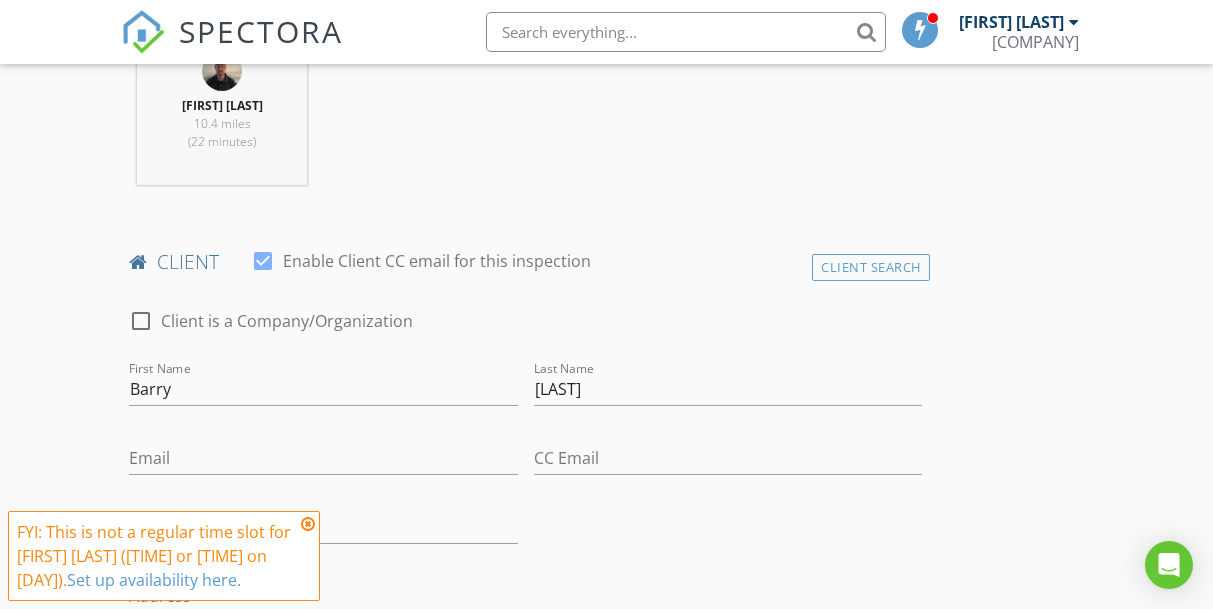 click on "Email" at bounding box center [323, 462] 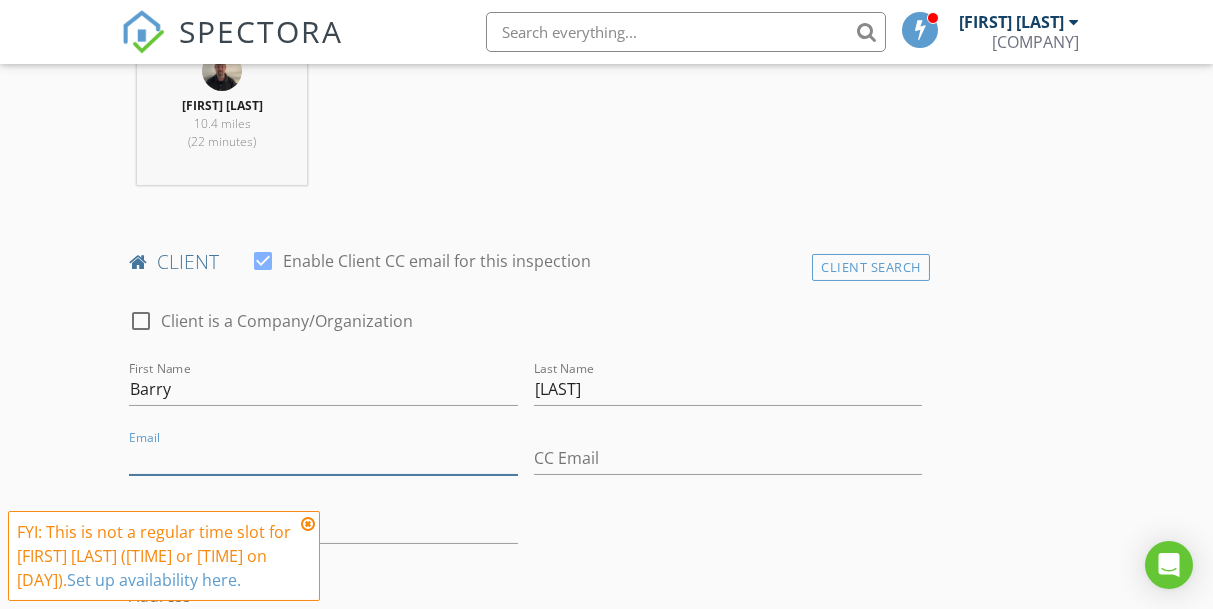 paste on "[EMAIL]" 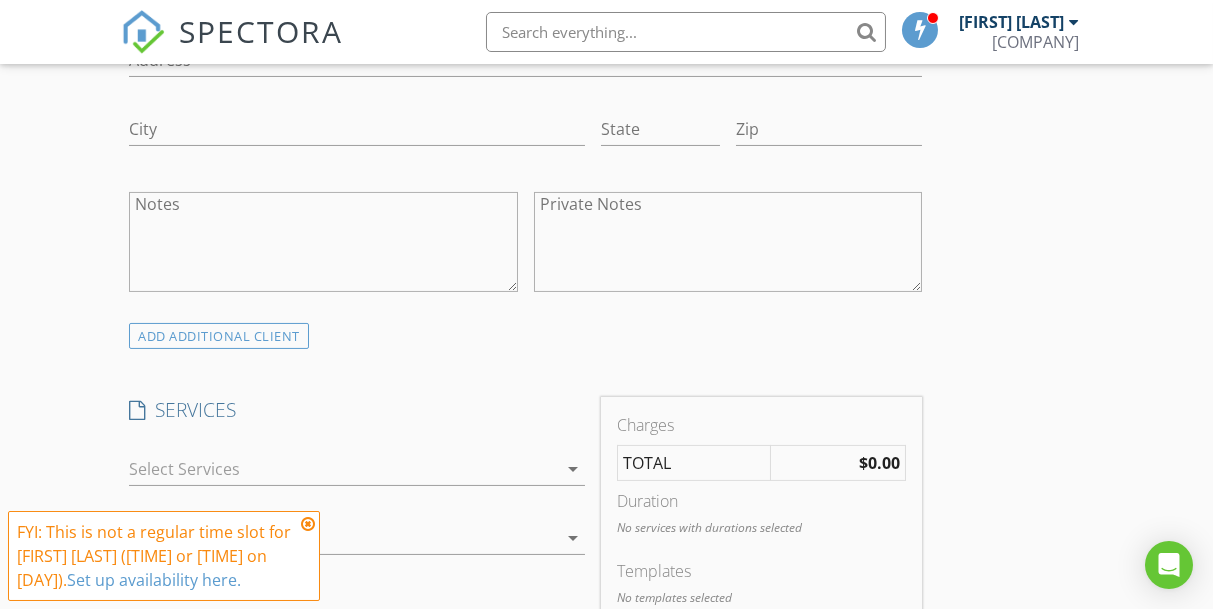 scroll, scrollTop: 1421, scrollLeft: 0, axis: vertical 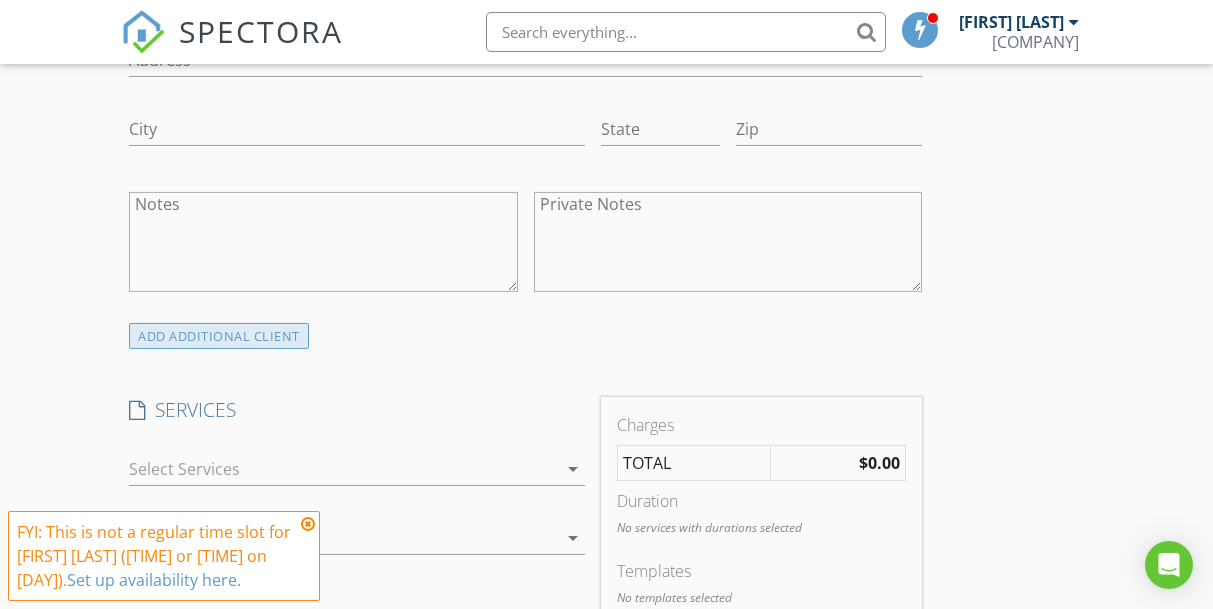 type on "[EMAIL]" 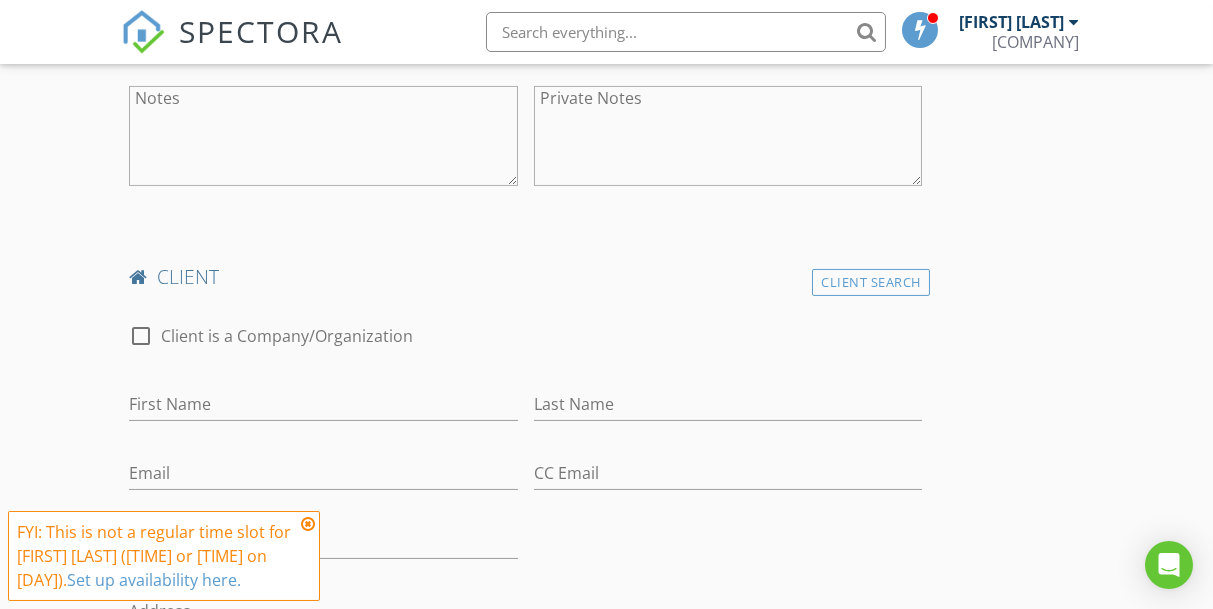 scroll, scrollTop: 1540, scrollLeft: 0, axis: vertical 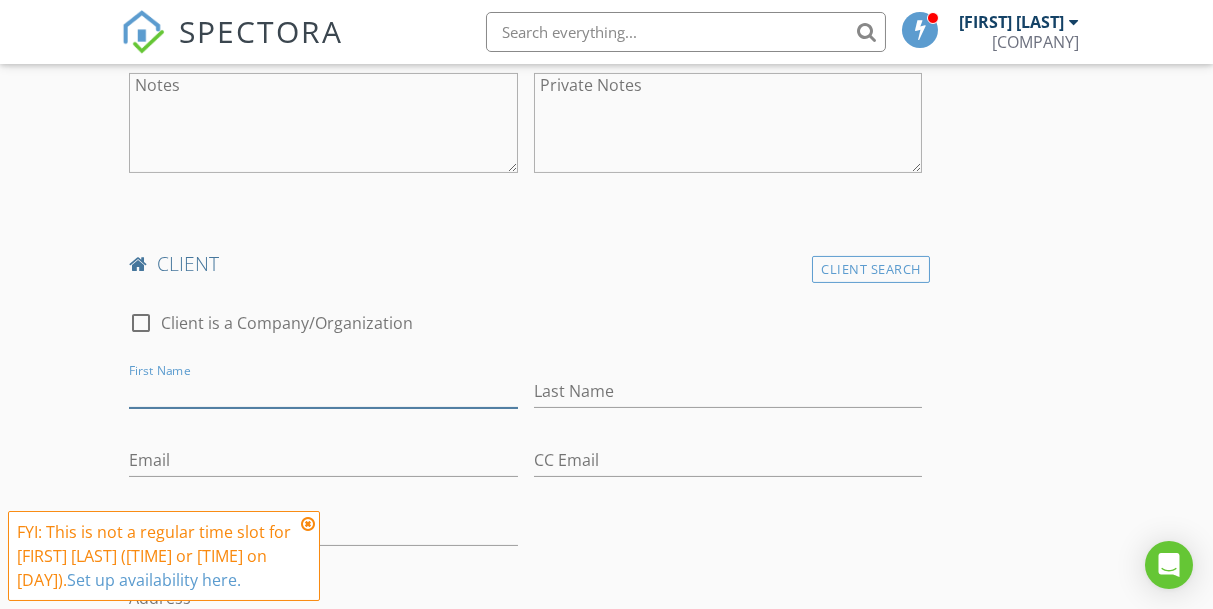 paste on "Linda Walley lindawalley67@gmail.com" 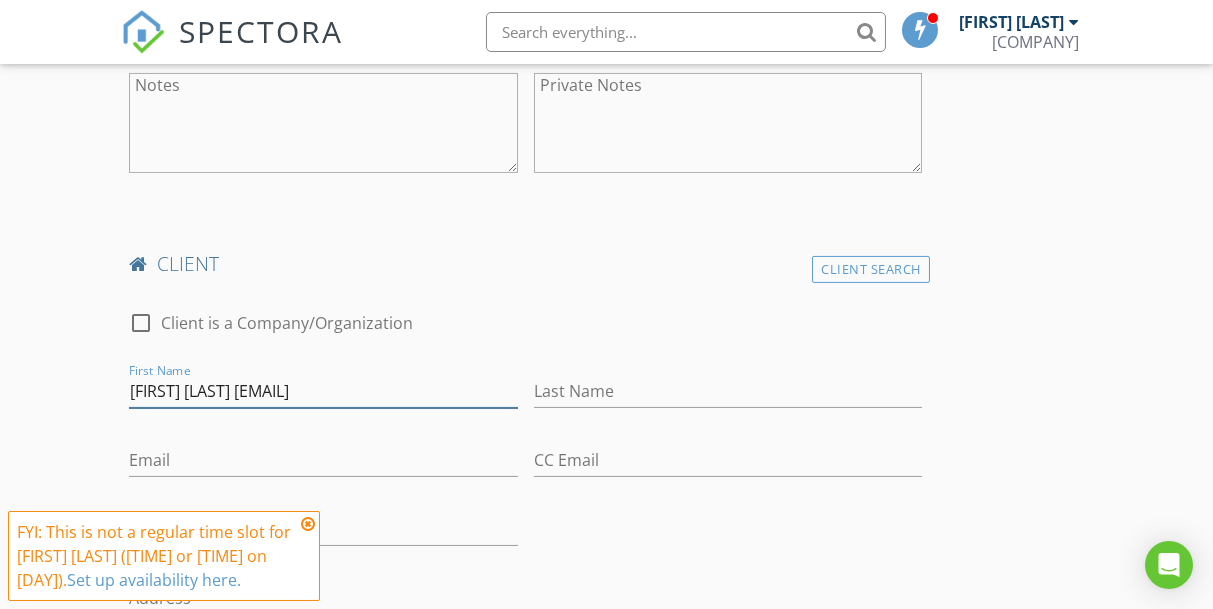 type on "Linda Walley lindawalley67@gmail.com" 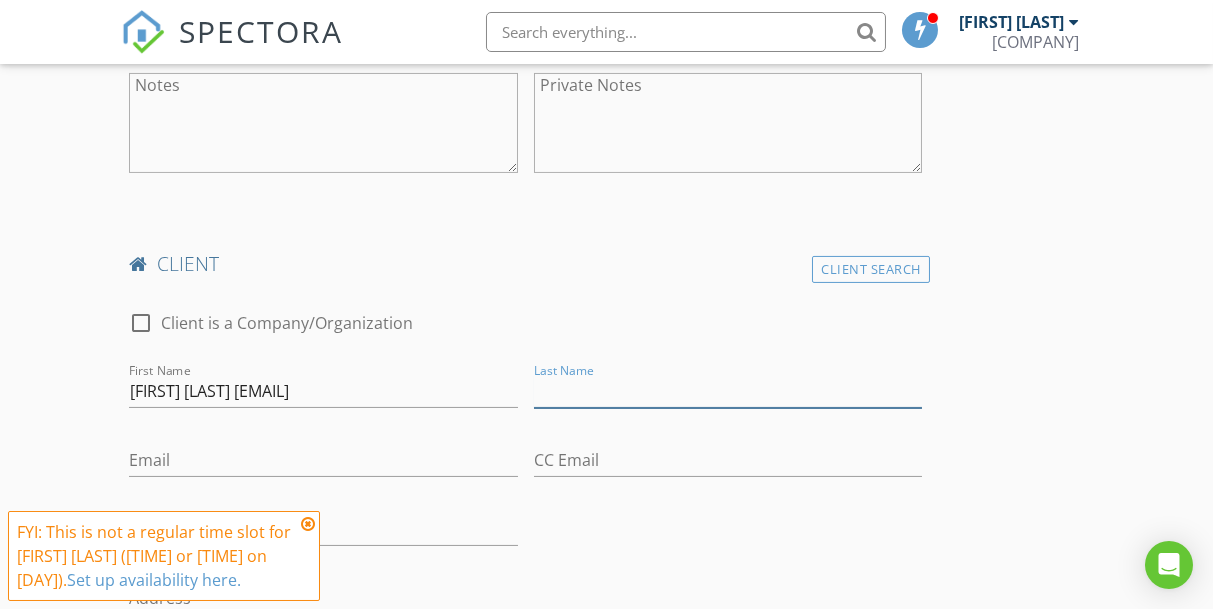 paste on "Linda Walley lindawalley67@gmail.com" 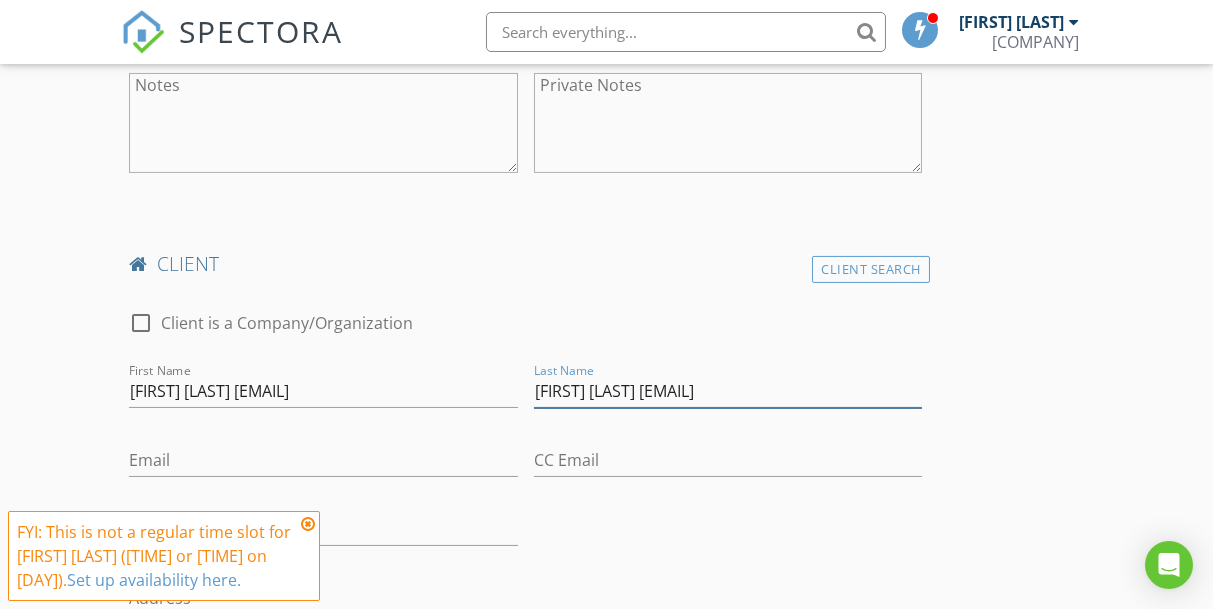 type on "Linda Walley lindawalley67@gmail.com" 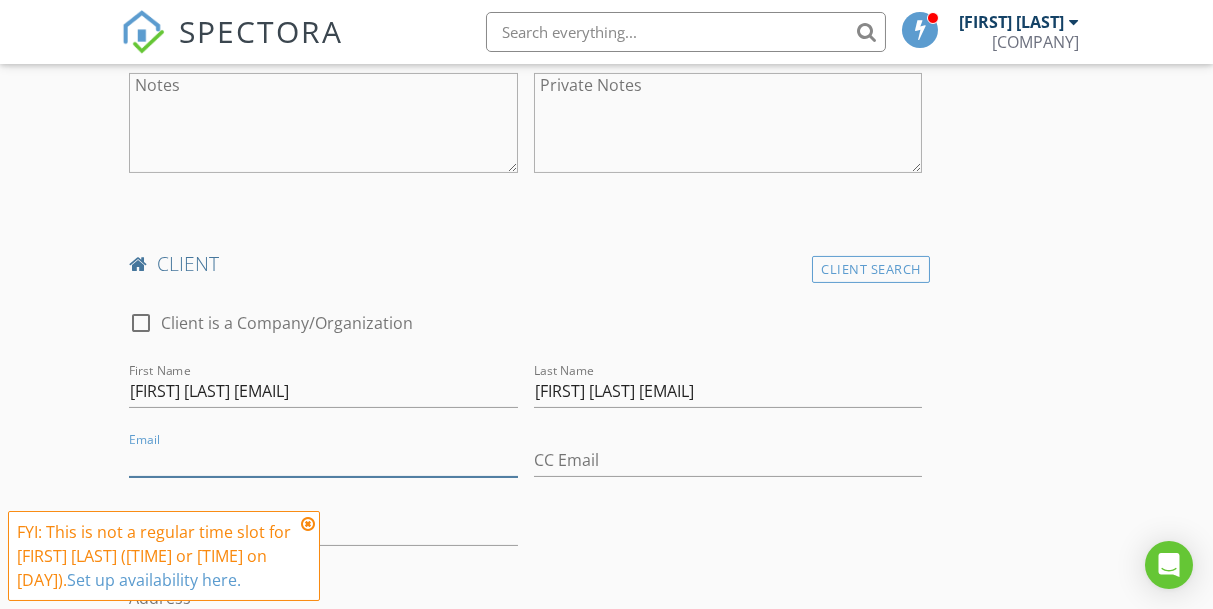 paste on "Linda Walley lindawalley67@gmail.com" 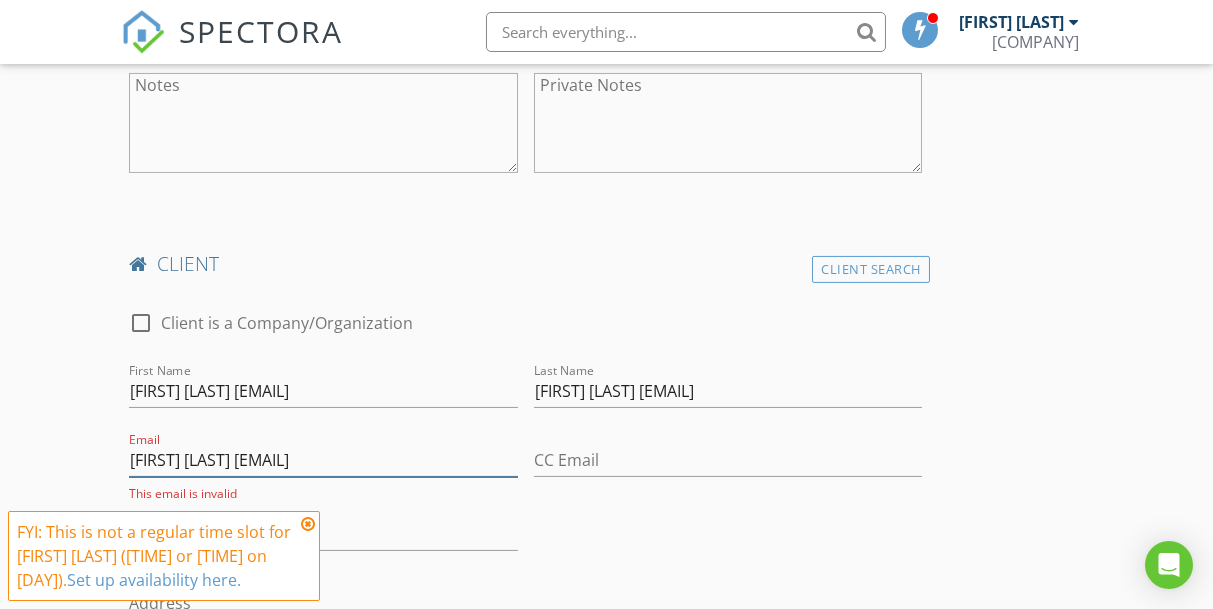 drag, startPoint x: 226, startPoint y: 451, endPoint x: 46, endPoint y: 447, distance: 180.04443 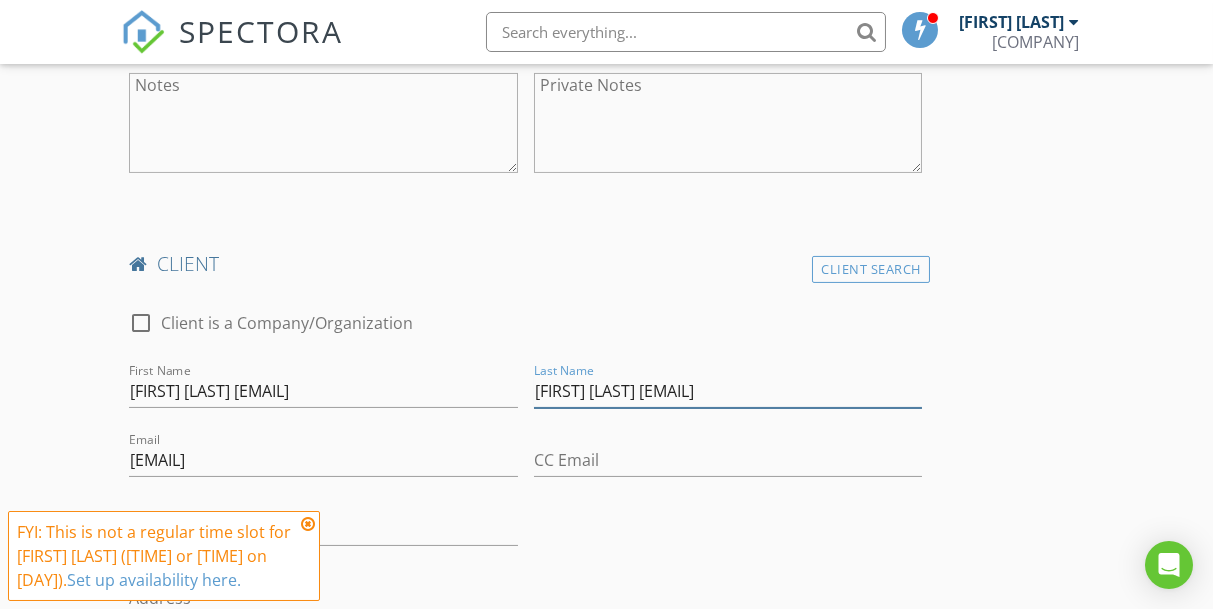 drag, startPoint x: 580, startPoint y: 382, endPoint x: 526, endPoint y: 379, distance: 54.08327 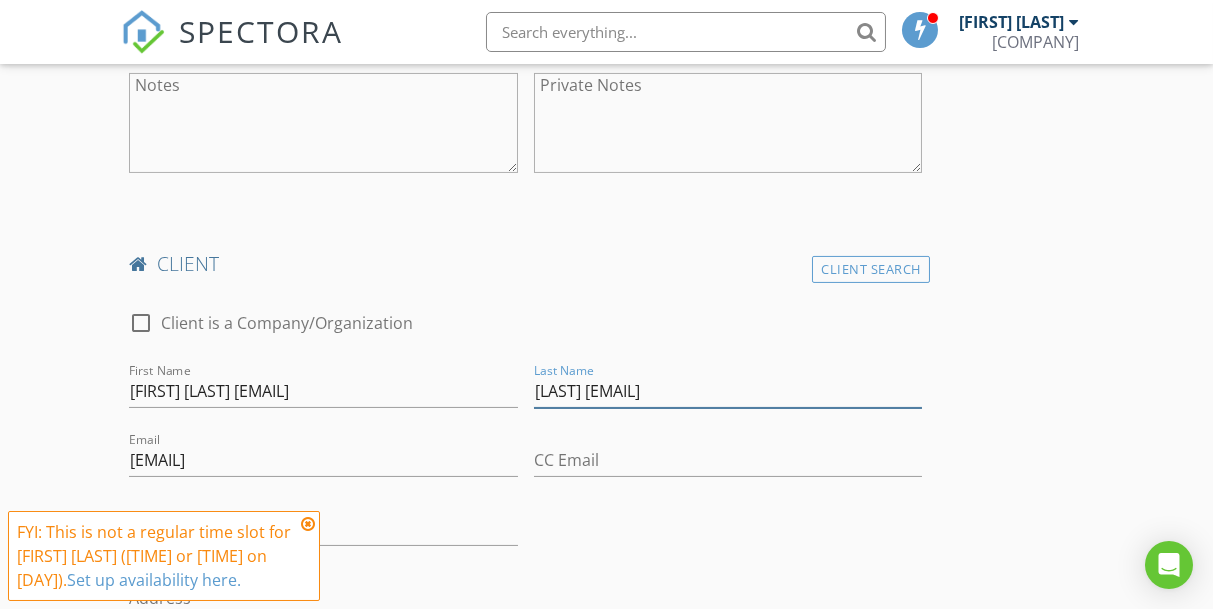 drag, startPoint x: 589, startPoint y: 380, endPoint x: 826, endPoint y: 386, distance: 237.07594 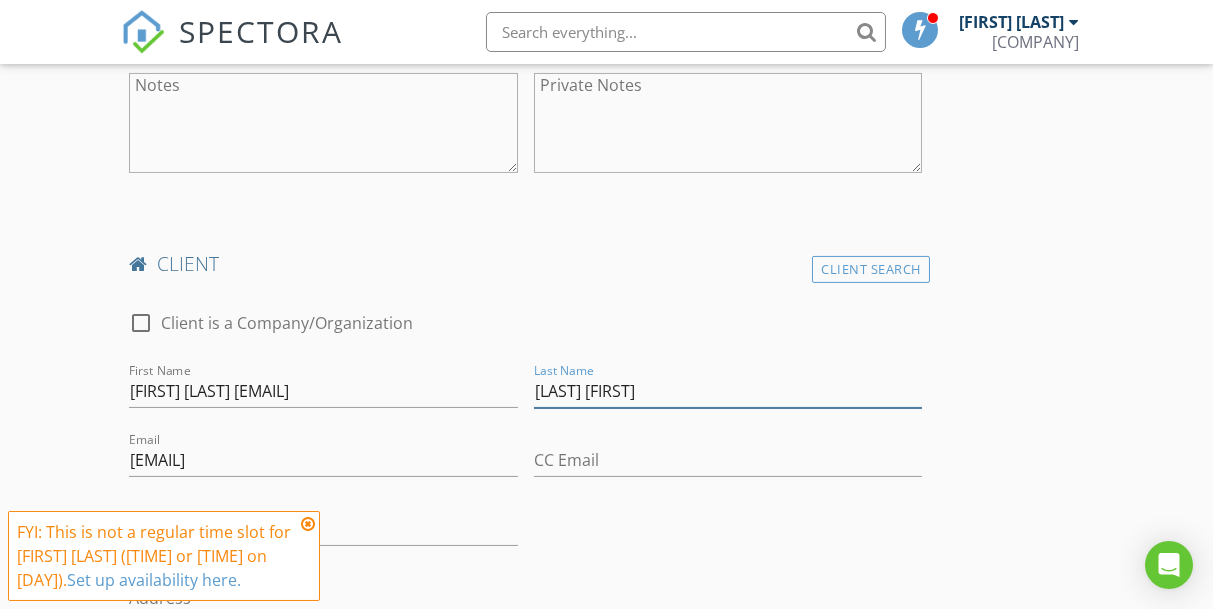 type on "Walley" 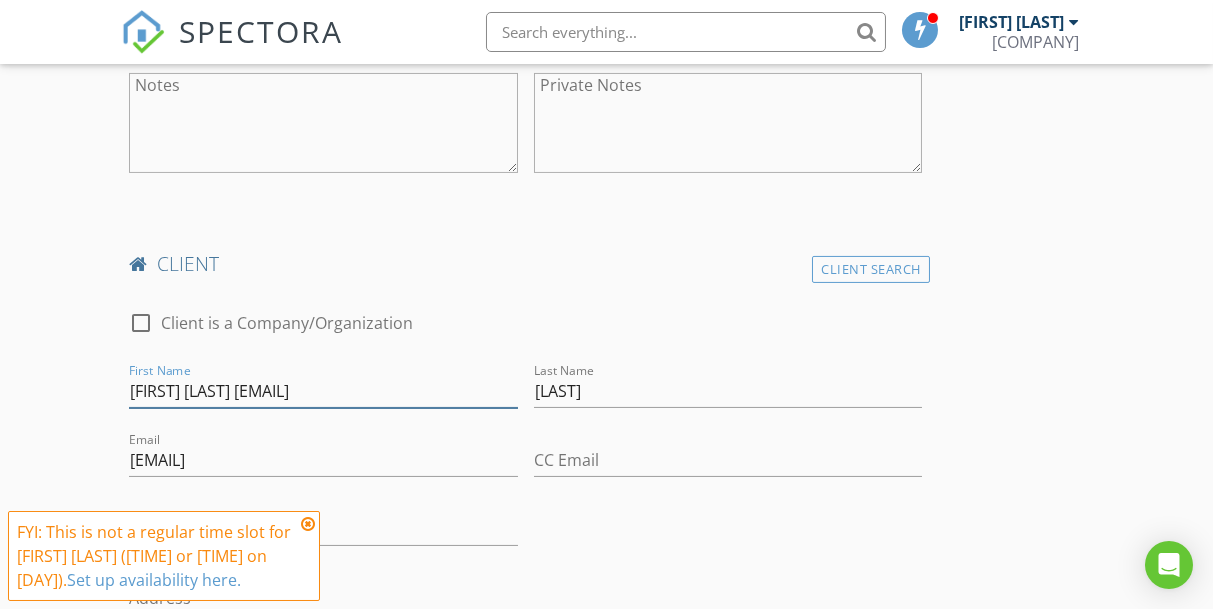 drag, startPoint x: 175, startPoint y: 374, endPoint x: 448, endPoint y: 387, distance: 273.30936 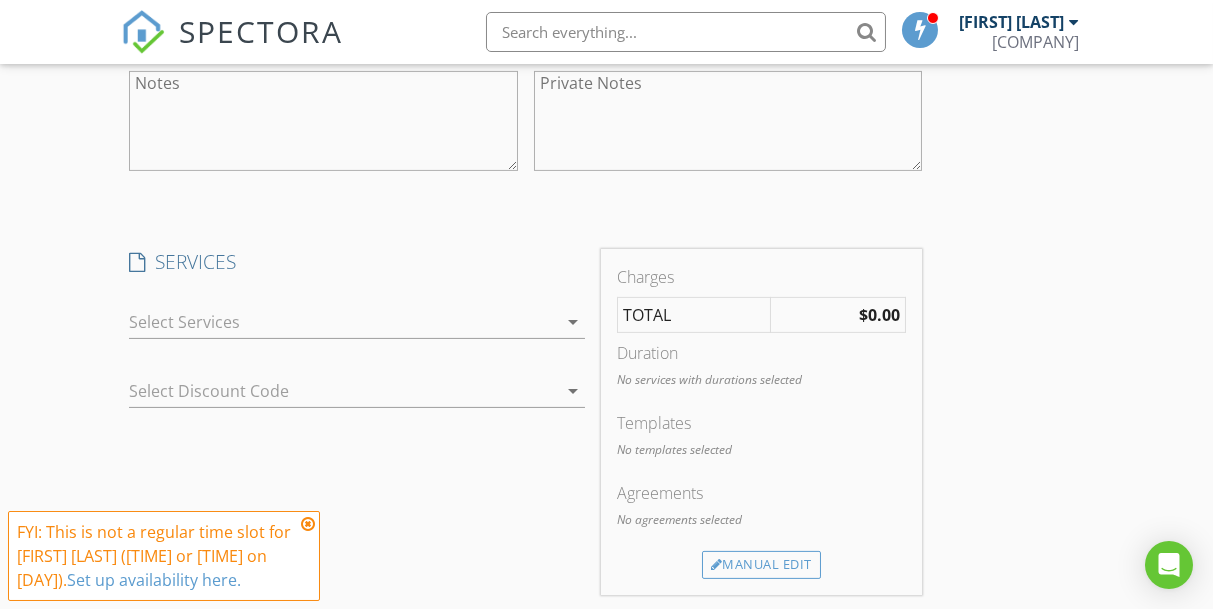 scroll, scrollTop: 2201, scrollLeft: 0, axis: vertical 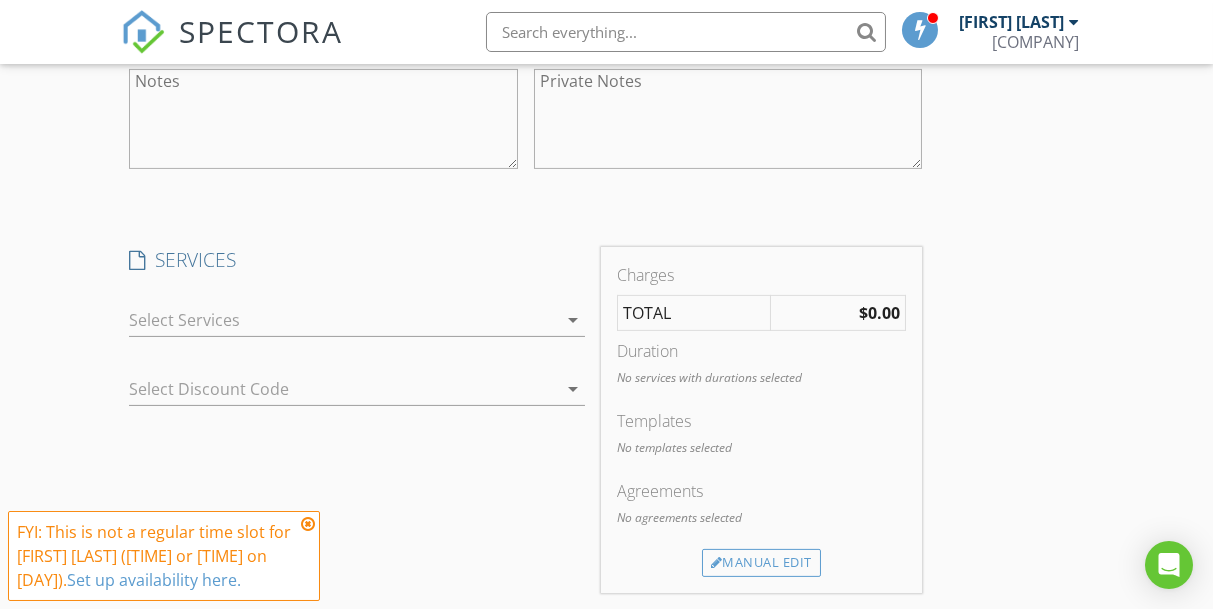 click at bounding box center [343, 320] 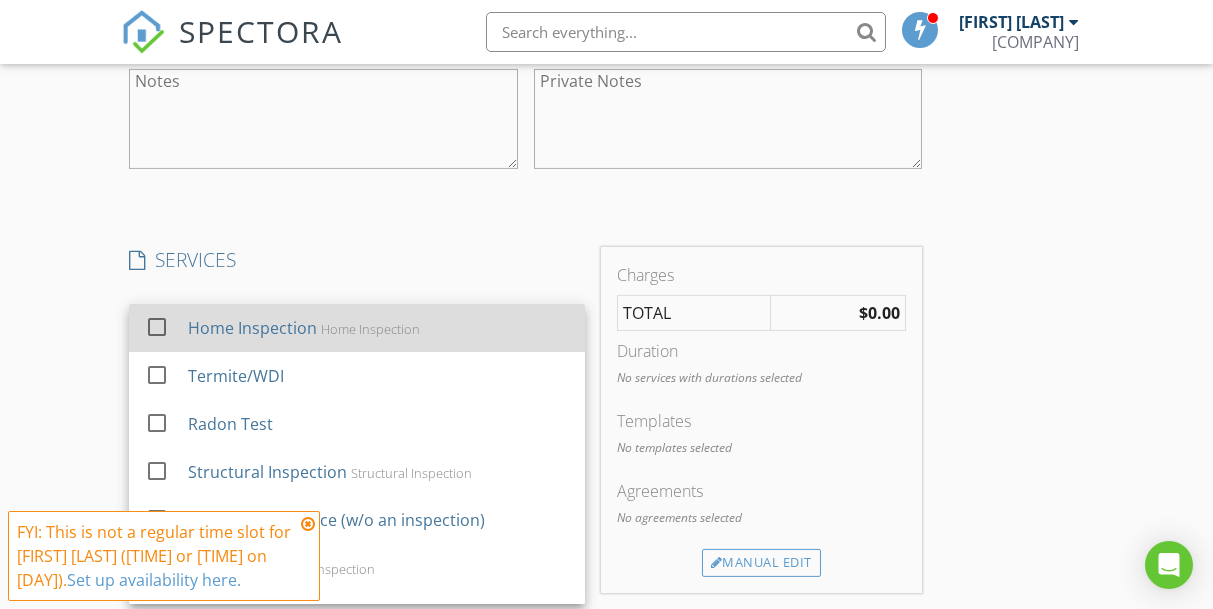 click on "Home Inspection" at bounding box center [371, 329] 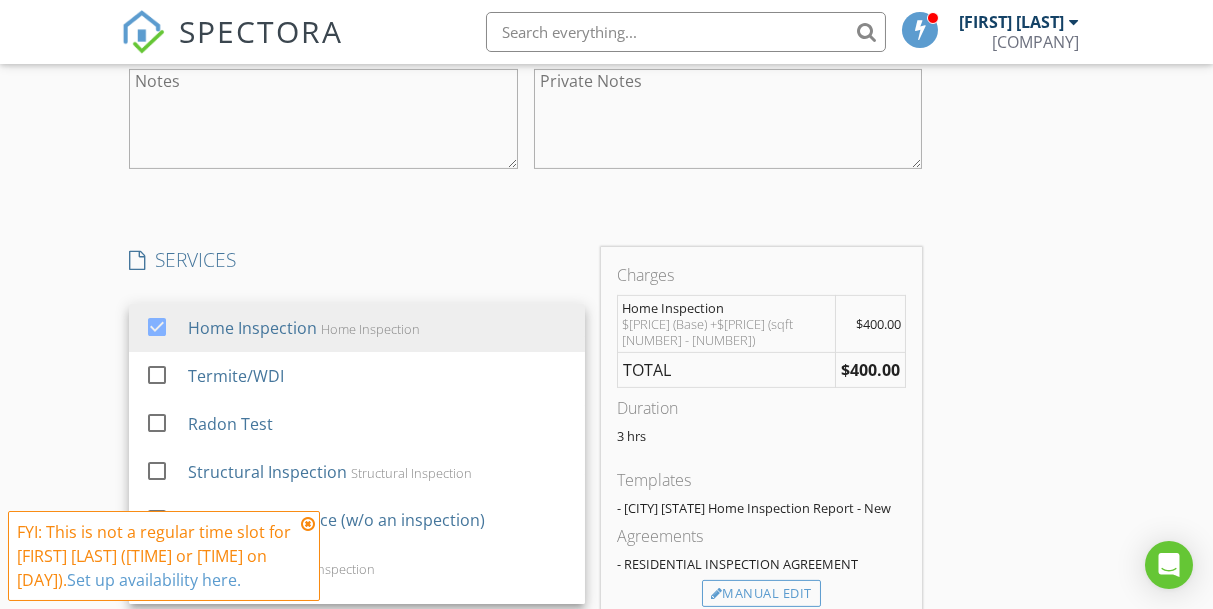click on "New Inspection
Click here to use the New Order Form
INSPECTOR(S)
check_box   Travis Hoverter   PRIMARY   Travis Hoverter arrow_drop_down   check_box_outline_blank Travis Hoverter specifically requested
Date/Time
08/06/2025 9:30 AM
Location
Address Search       Address 22 Lantern Ln   Unit   City Shippensburg   State PA   Zip 17257   County Cumberland     Square Feet 1421   Year Built 2003   Foundation arrow_drop_down     Travis Hoverter     10.4 miles     (22 minutes)
client
check_box Enable Client CC email for this inspection   Client Search     check_box_outline_blank Client is a Company/Organization     First Name Barry   Last Name Walley   Email walley173@comcast.net   CC Email   Phone   Address   City   State   Zip       Notes   Private Notes
client
Client Search     check_box_outline_blank     Linda" at bounding box center [606, 156] 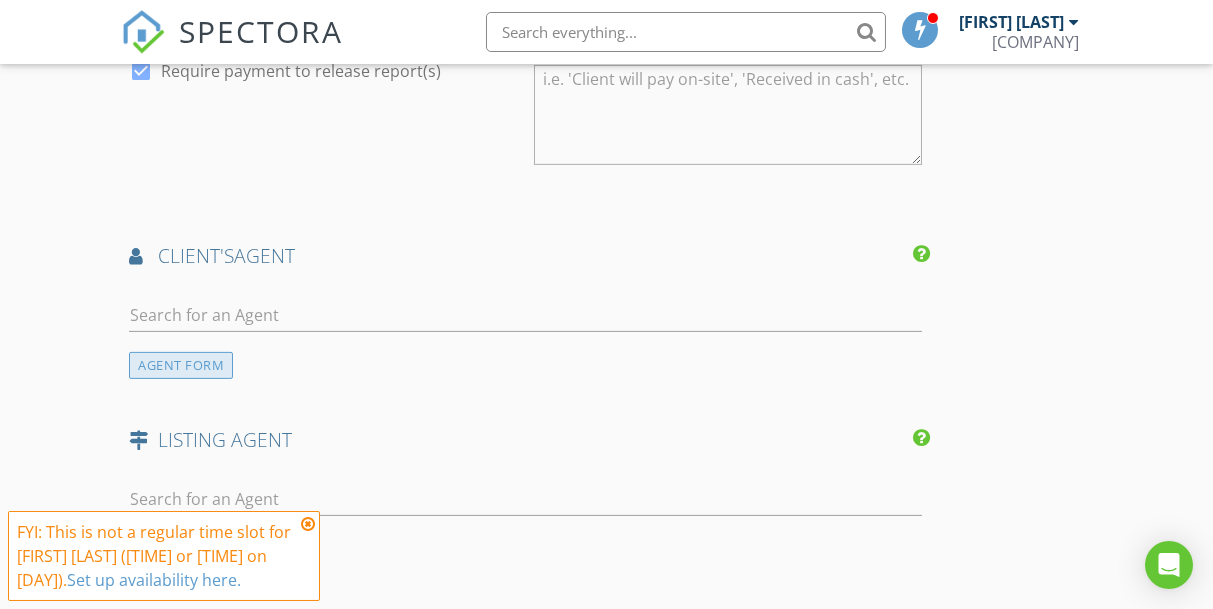 scroll, scrollTop: 3027, scrollLeft: 0, axis: vertical 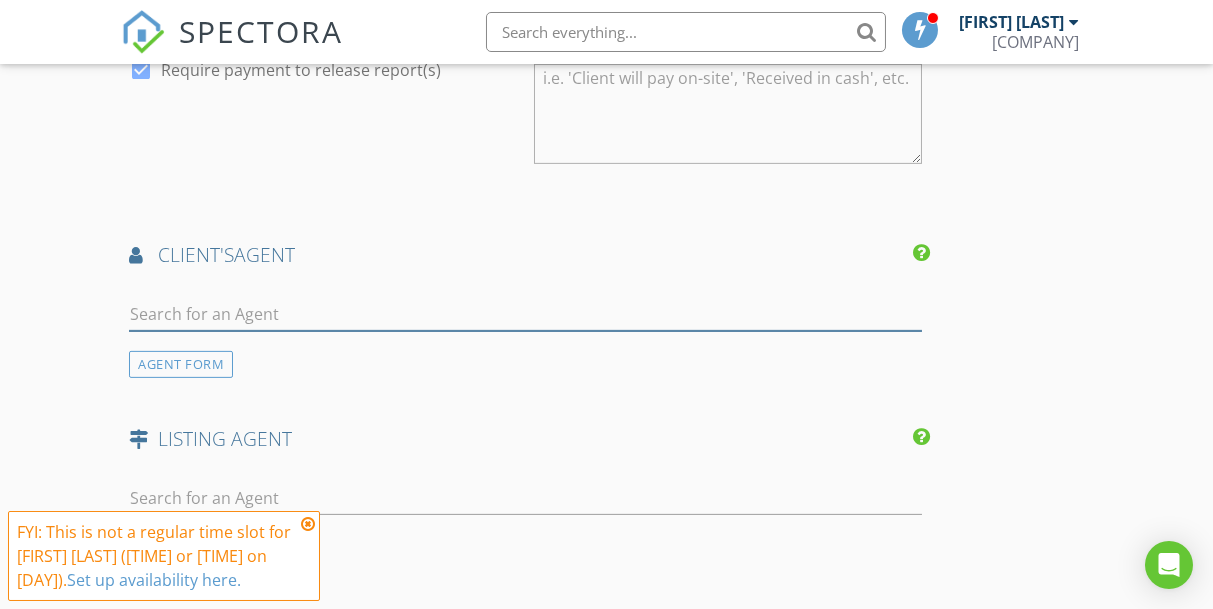 click at bounding box center (525, 314) 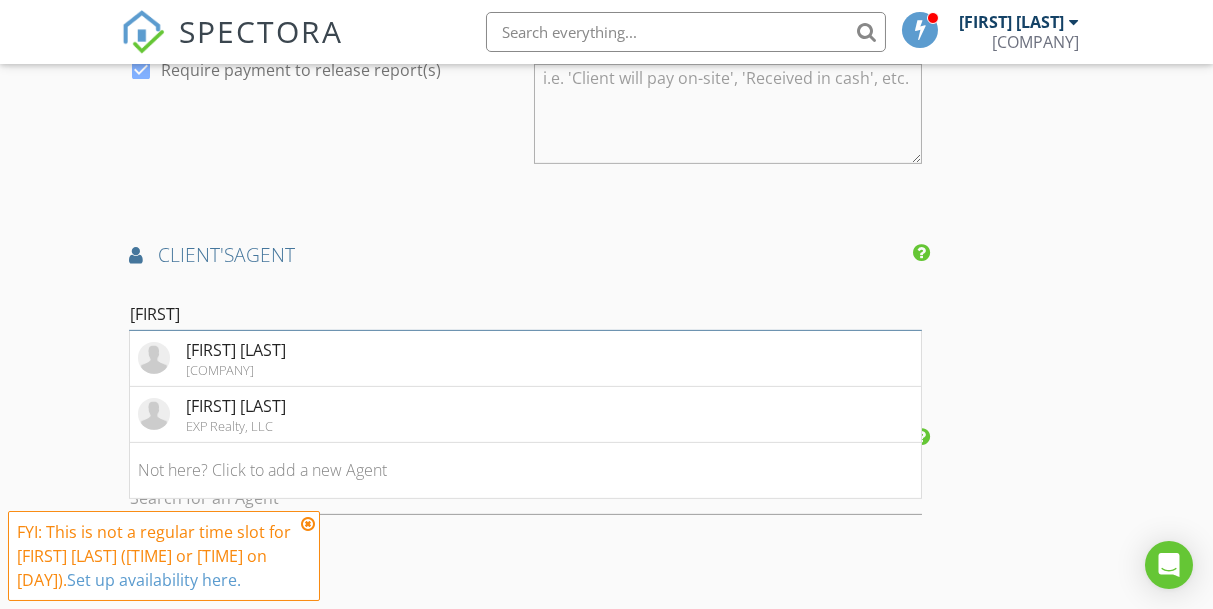 type on "Patrick" 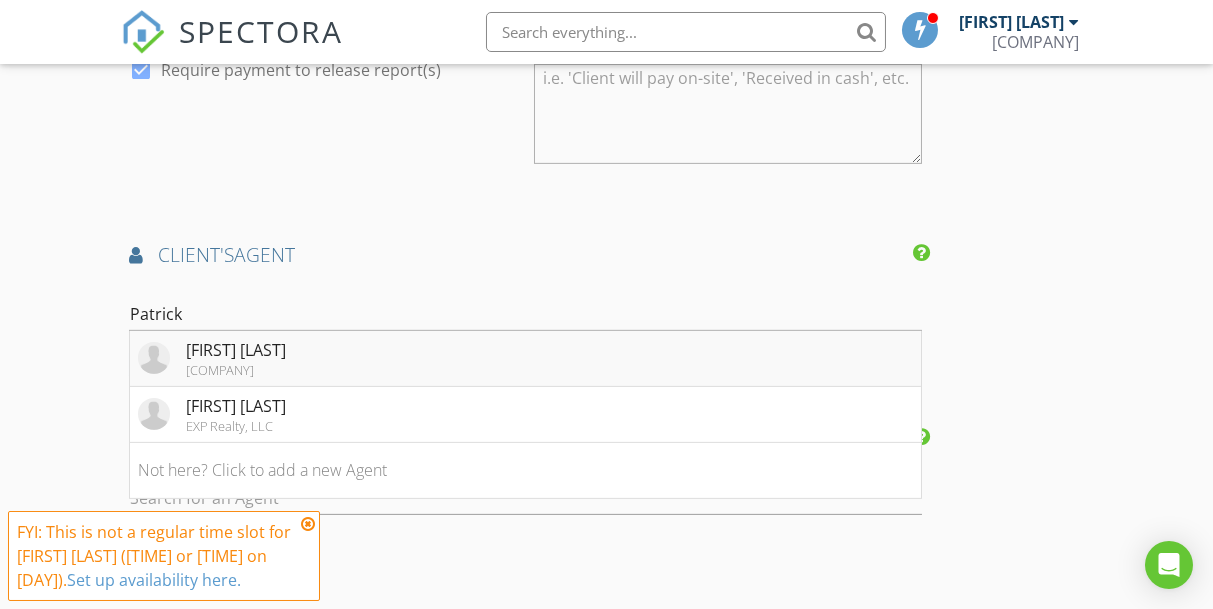 drag, startPoint x: 202, startPoint y: 313, endPoint x: 278, endPoint y: 359, distance: 88.83693 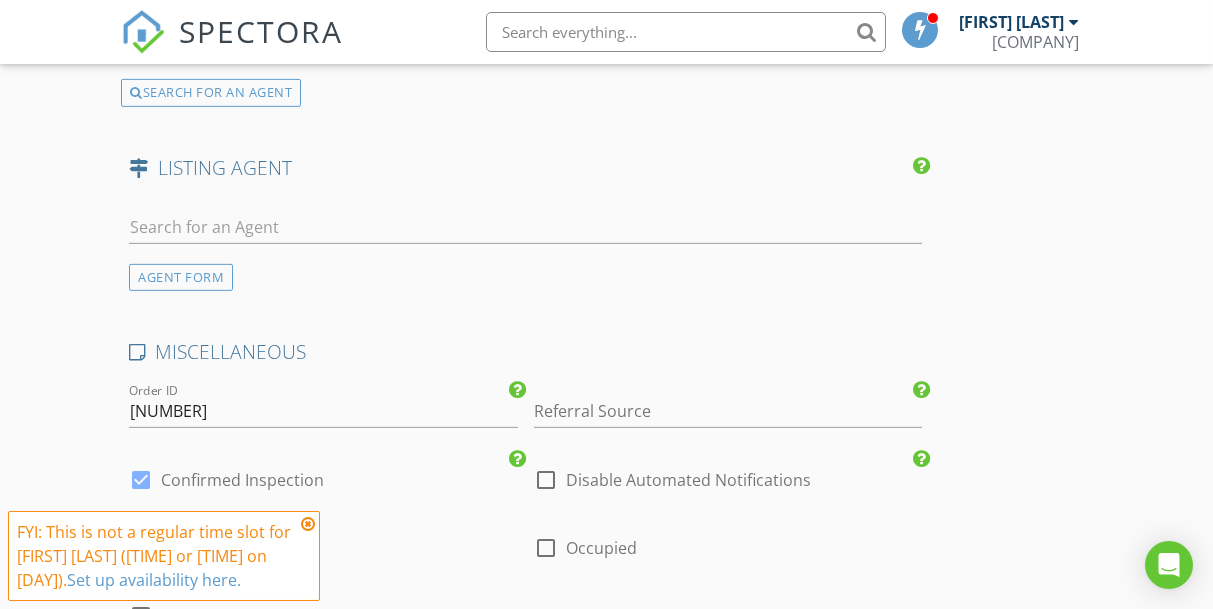 scroll, scrollTop: 3754, scrollLeft: 0, axis: vertical 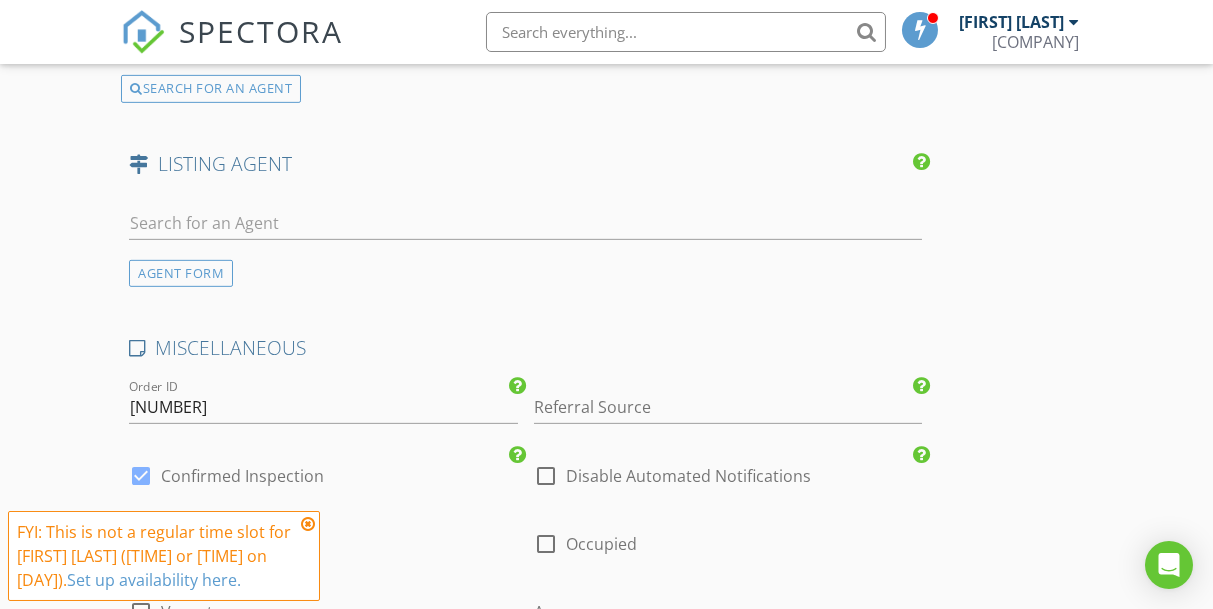 click at bounding box center (525, 227) 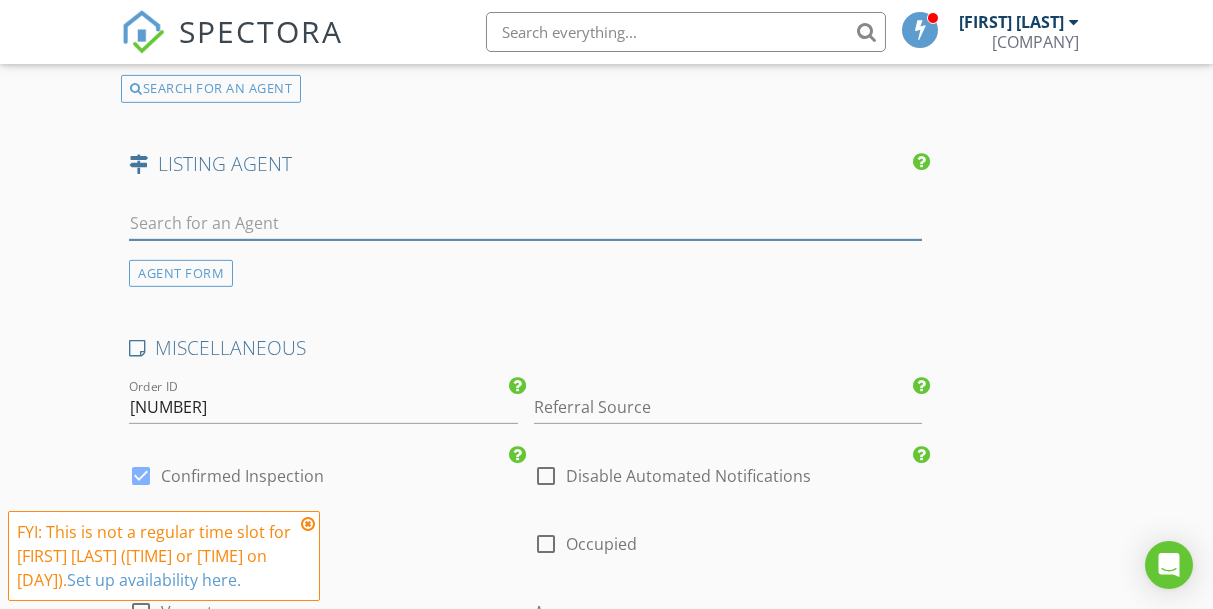 click at bounding box center (525, 223) 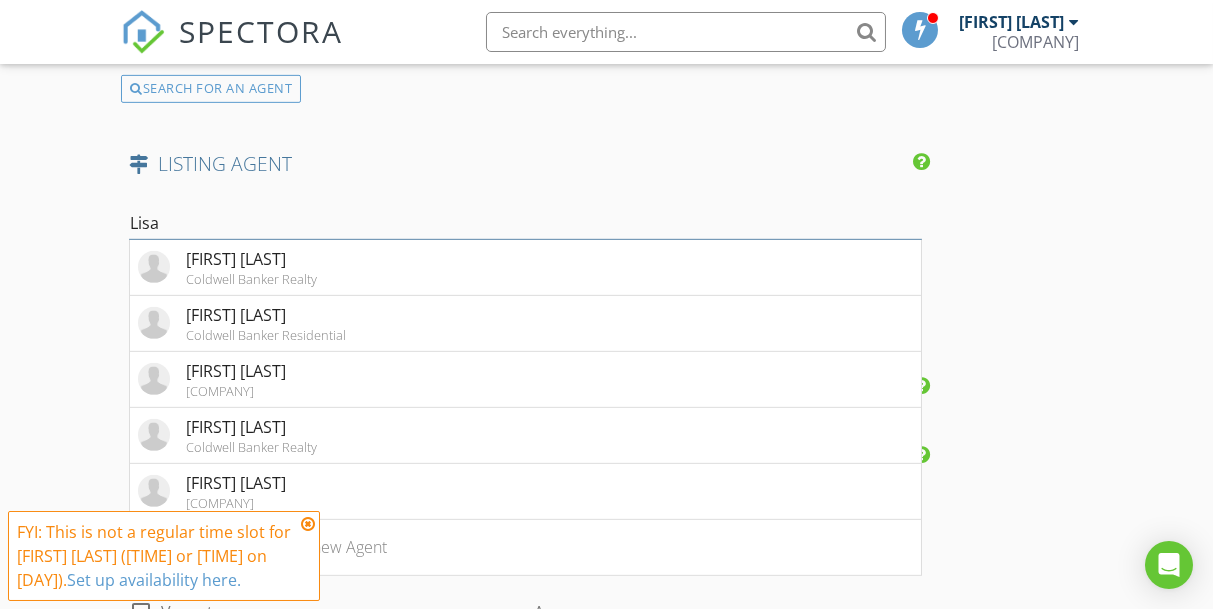 type on "Lisa" 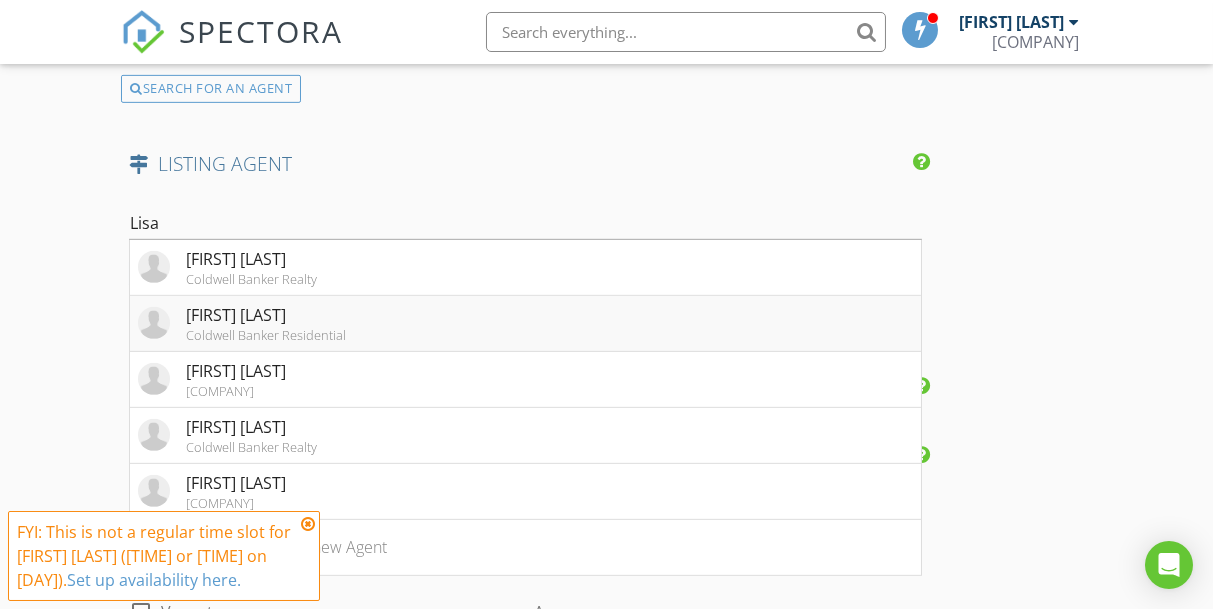 drag, startPoint x: 230, startPoint y: 233, endPoint x: 298, endPoint y: 329, distance: 117.64353 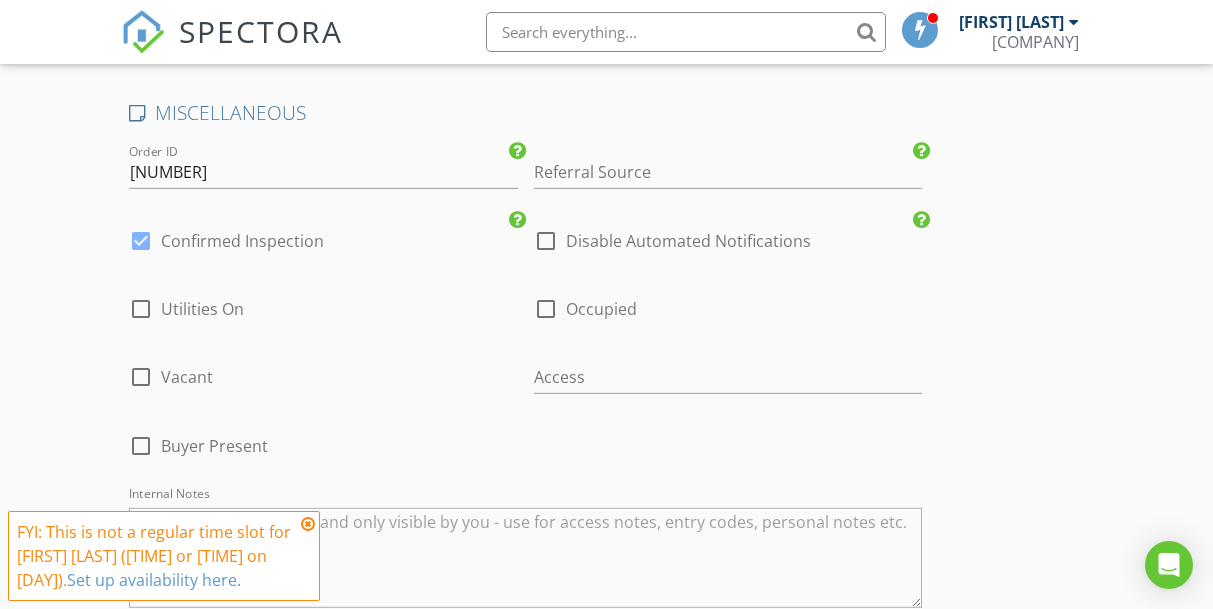 scroll, scrollTop: 4453, scrollLeft: 0, axis: vertical 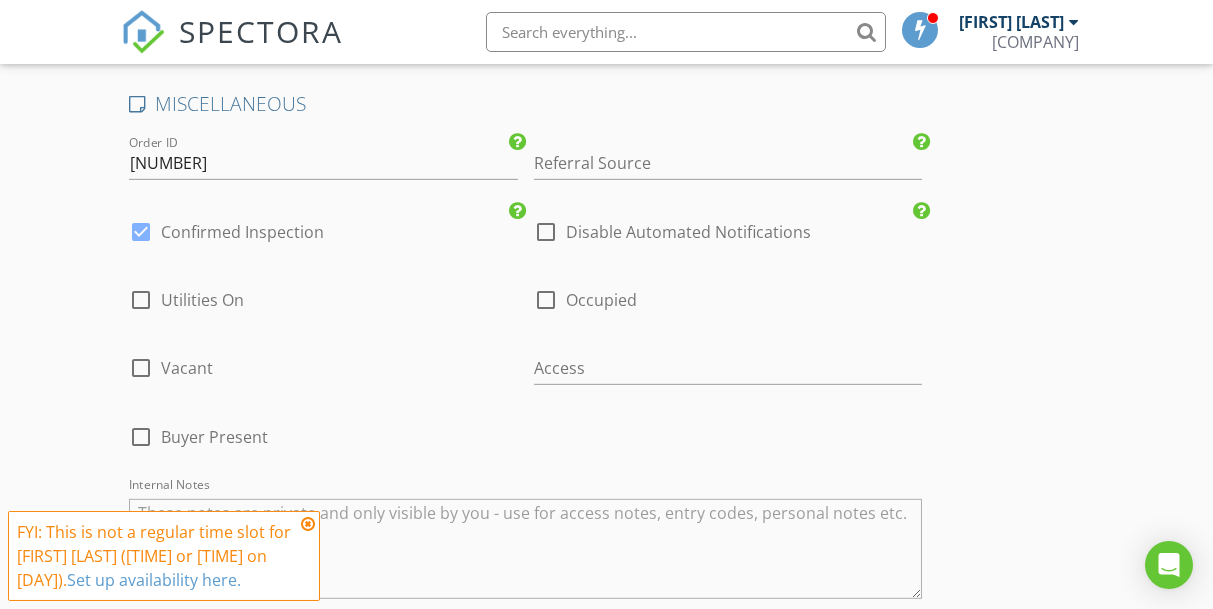 click at bounding box center [141, 232] 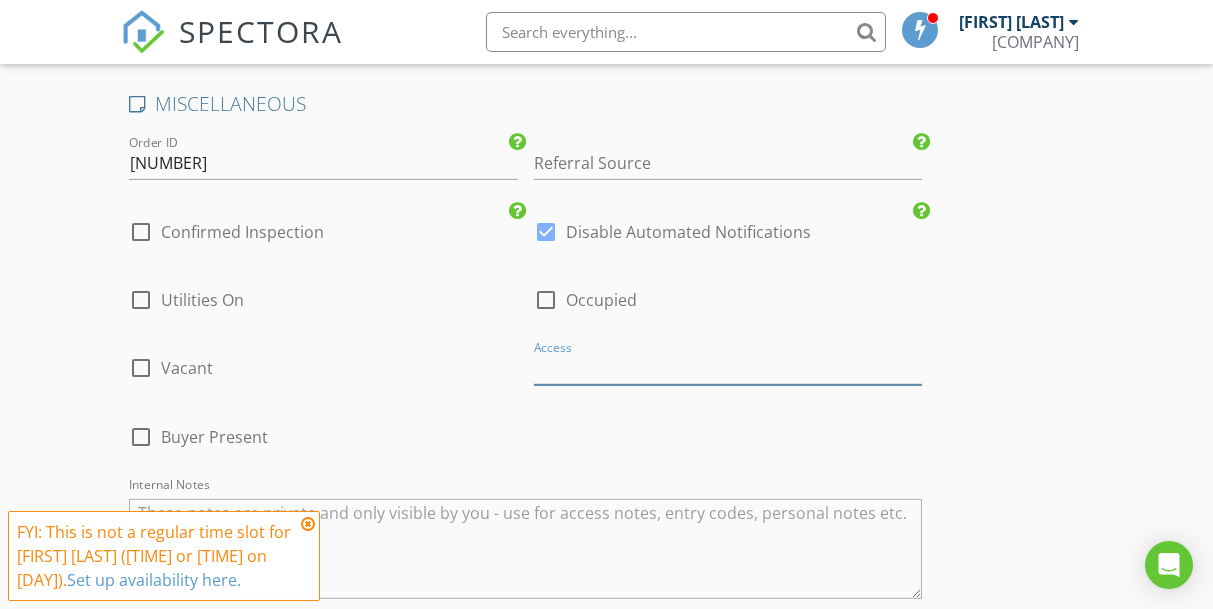 click at bounding box center [728, 368] 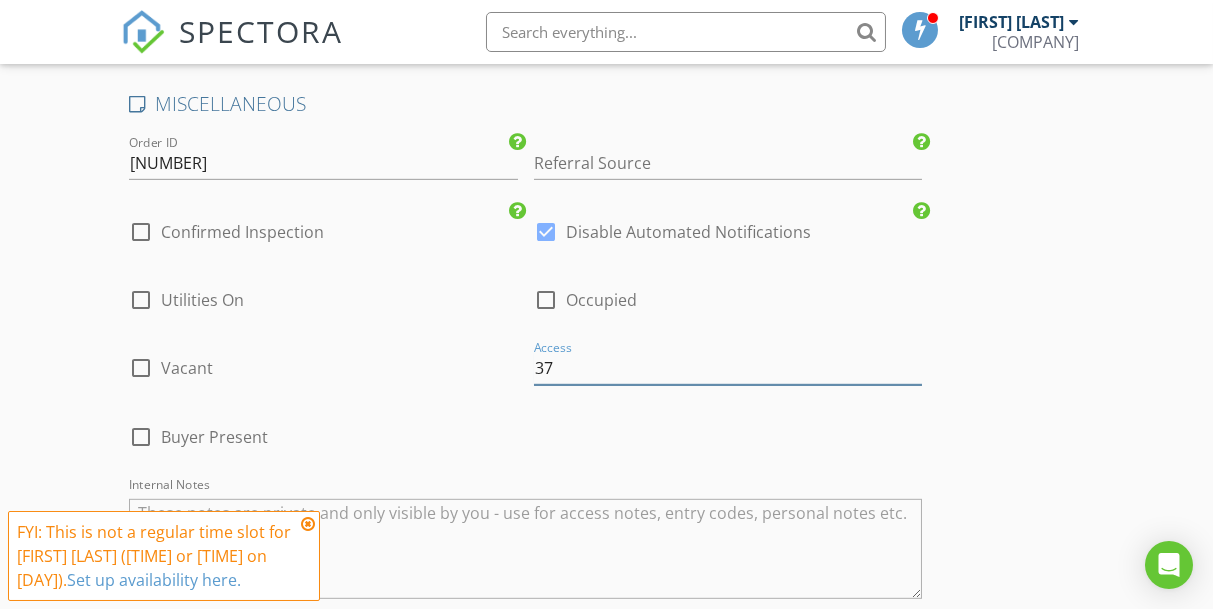 type on "3" 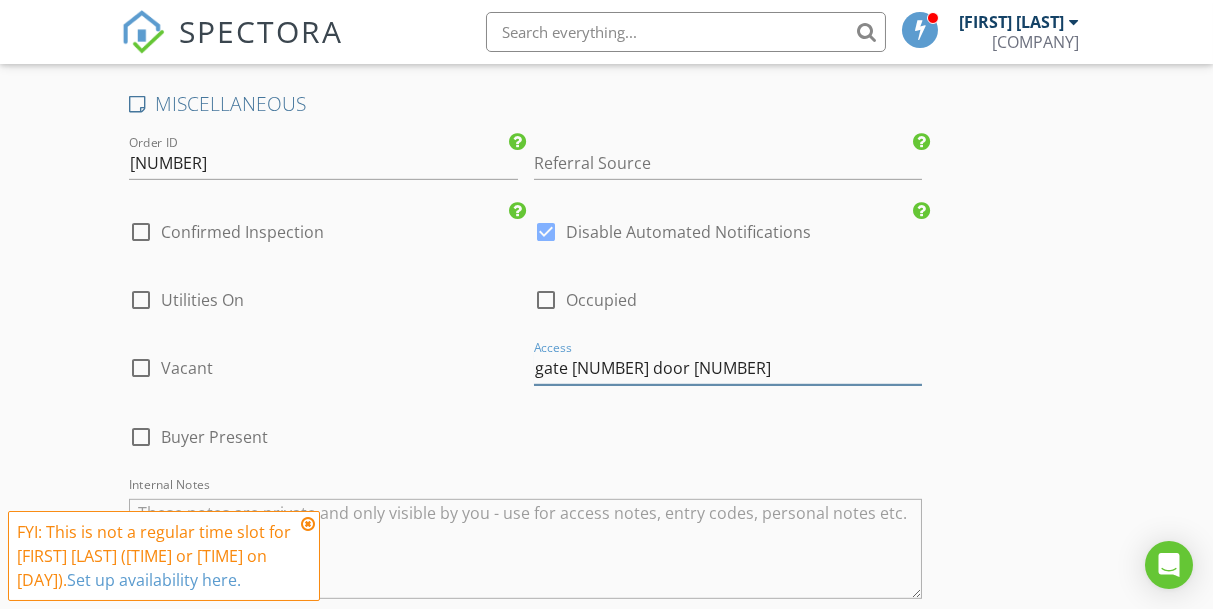 drag, startPoint x: 694, startPoint y: 360, endPoint x: 506, endPoint y: 357, distance: 188.02394 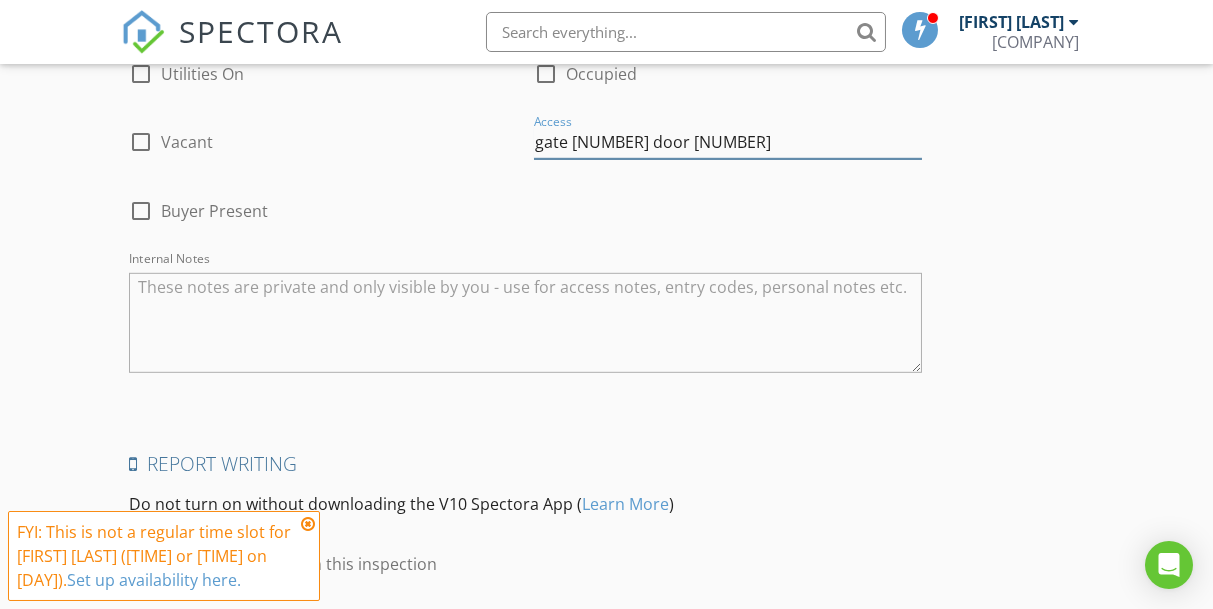 scroll, scrollTop: 4680, scrollLeft: 0, axis: vertical 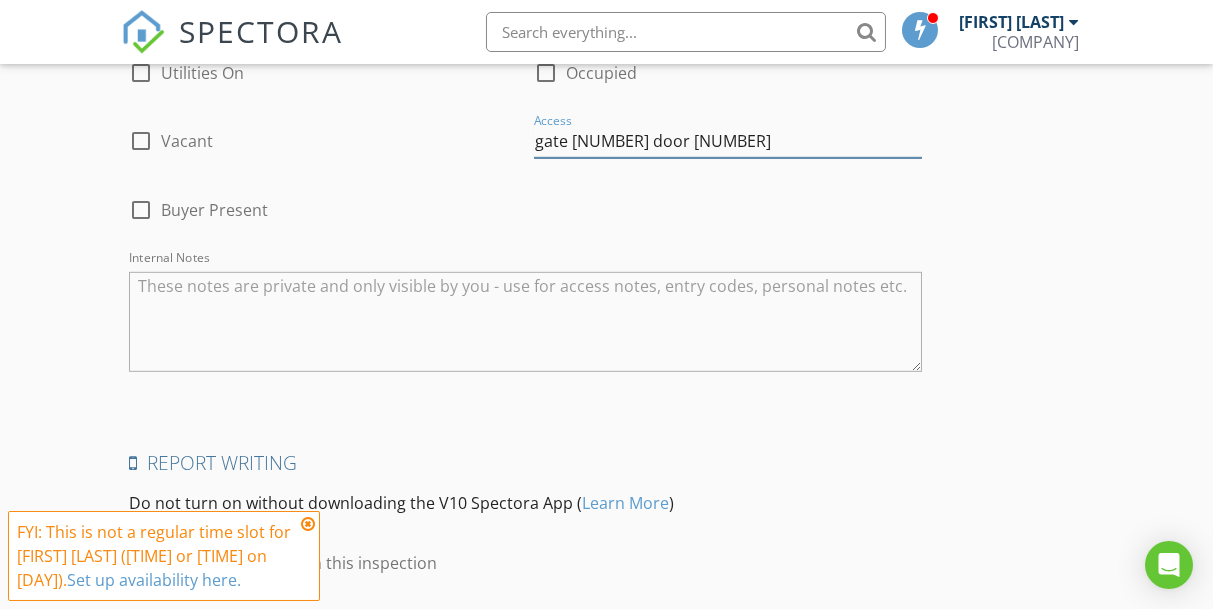 type on "gate 3781 door 5781" 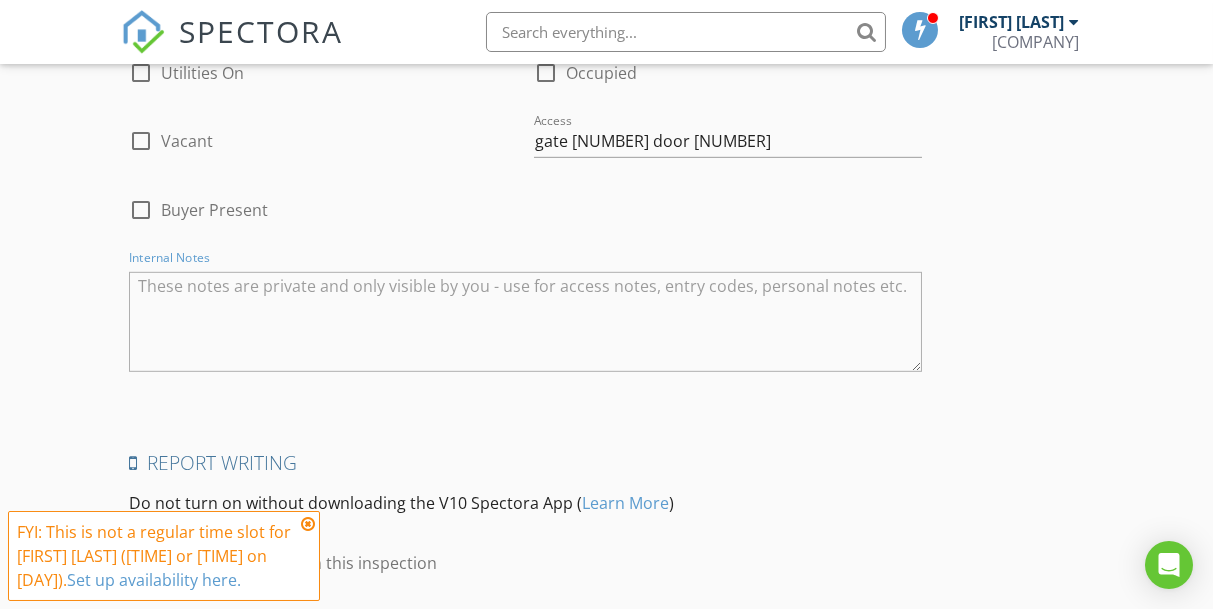 click at bounding box center (525, 322) 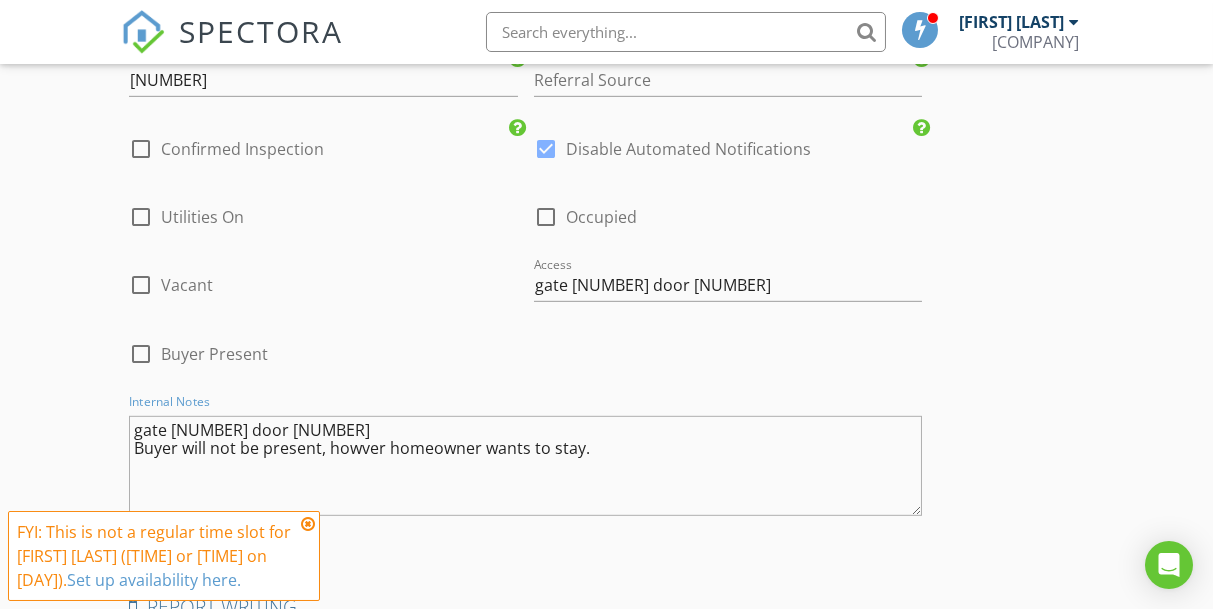 scroll, scrollTop: 4523, scrollLeft: 0, axis: vertical 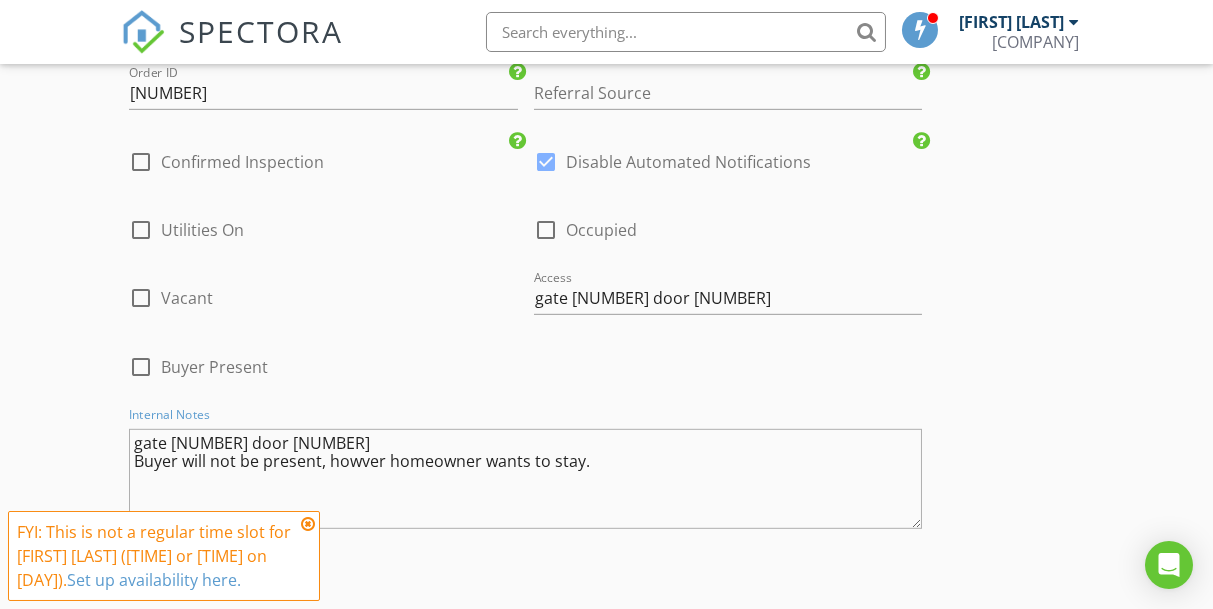 type on "gate 3781 door 5781
Buyer will not be present, howver homeowner wants to stay." 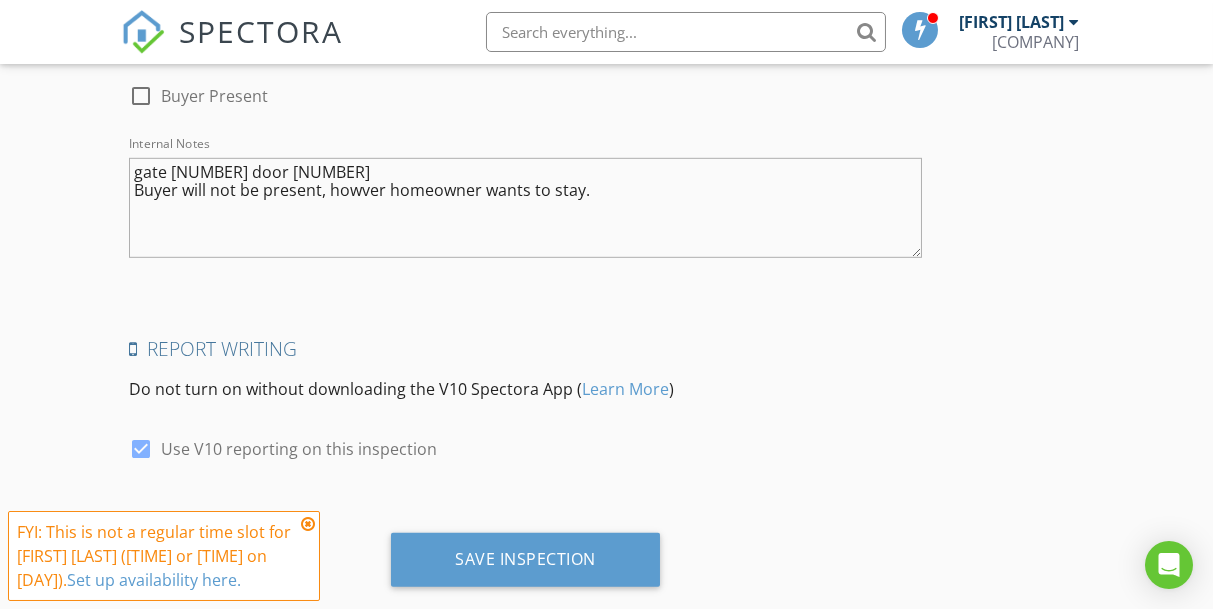 scroll, scrollTop: 4795, scrollLeft: 0, axis: vertical 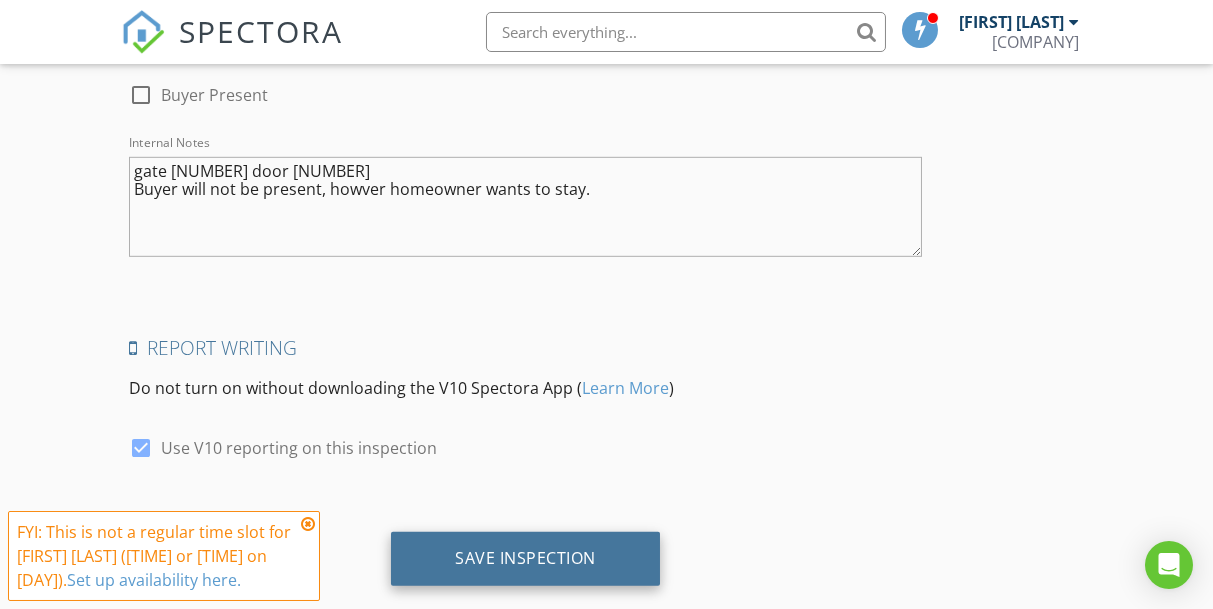 click on "Save Inspection" at bounding box center (525, 558) 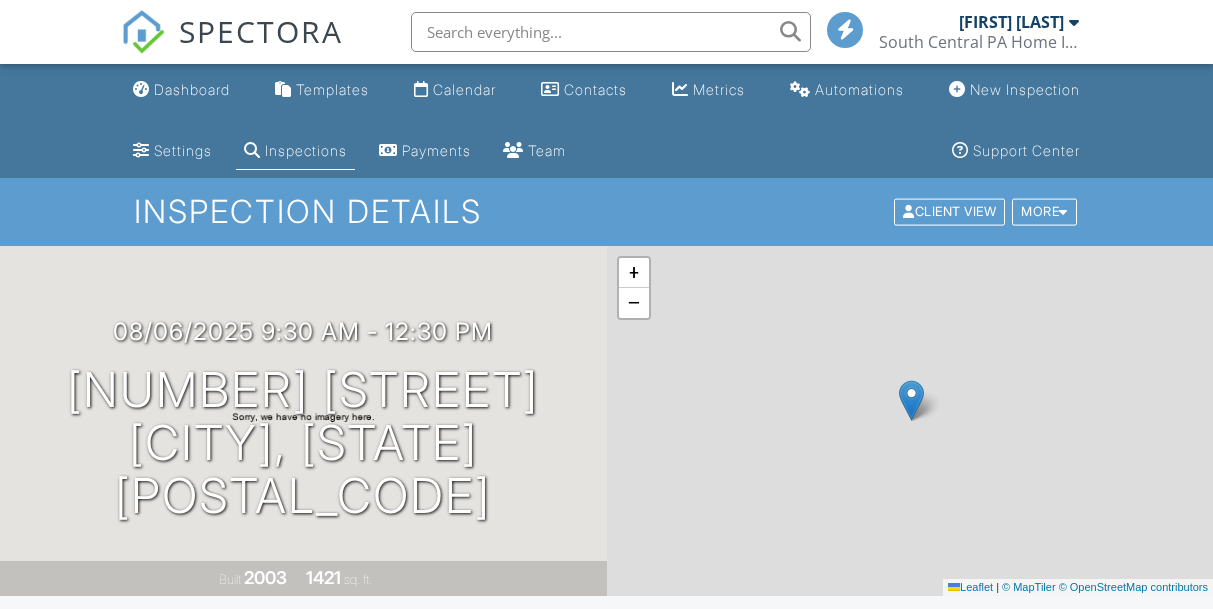 scroll, scrollTop: 0, scrollLeft: 0, axis: both 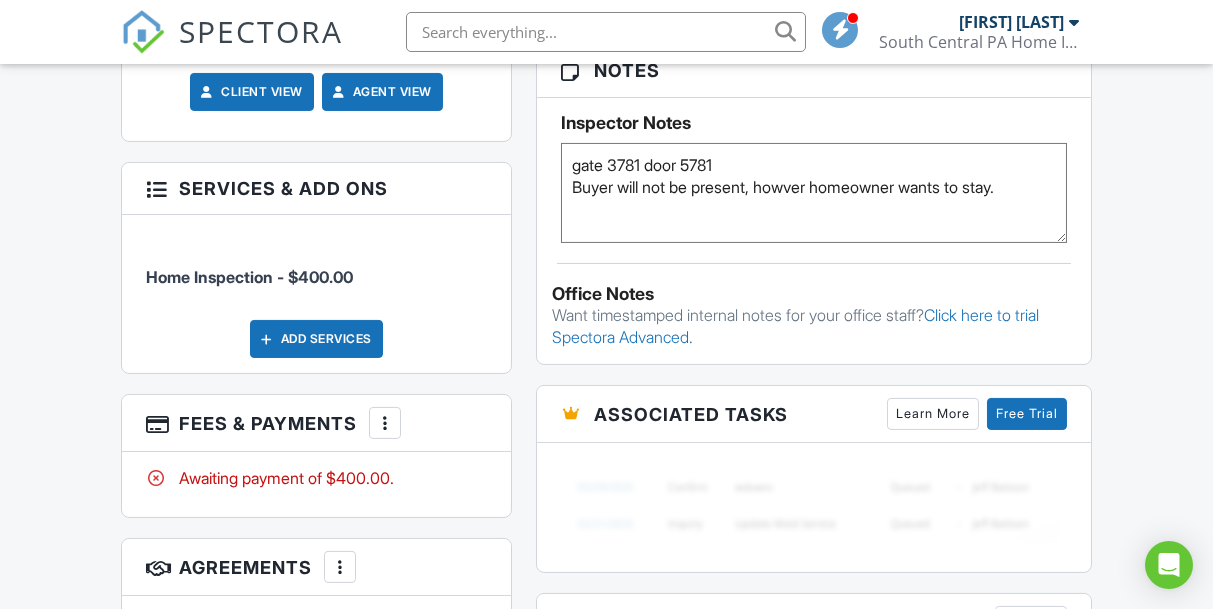 drag, startPoint x: 729, startPoint y: 158, endPoint x: 548, endPoint y: 162, distance: 181.04419 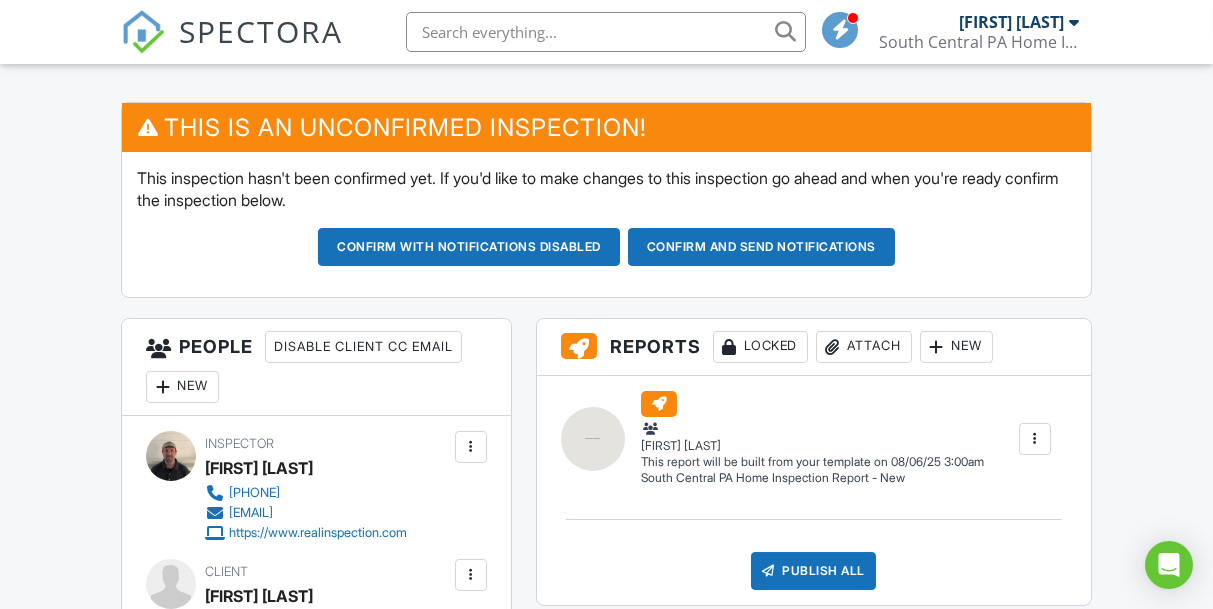 scroll, scrollTop: 534, scrollLeft: 0, axis: vertical 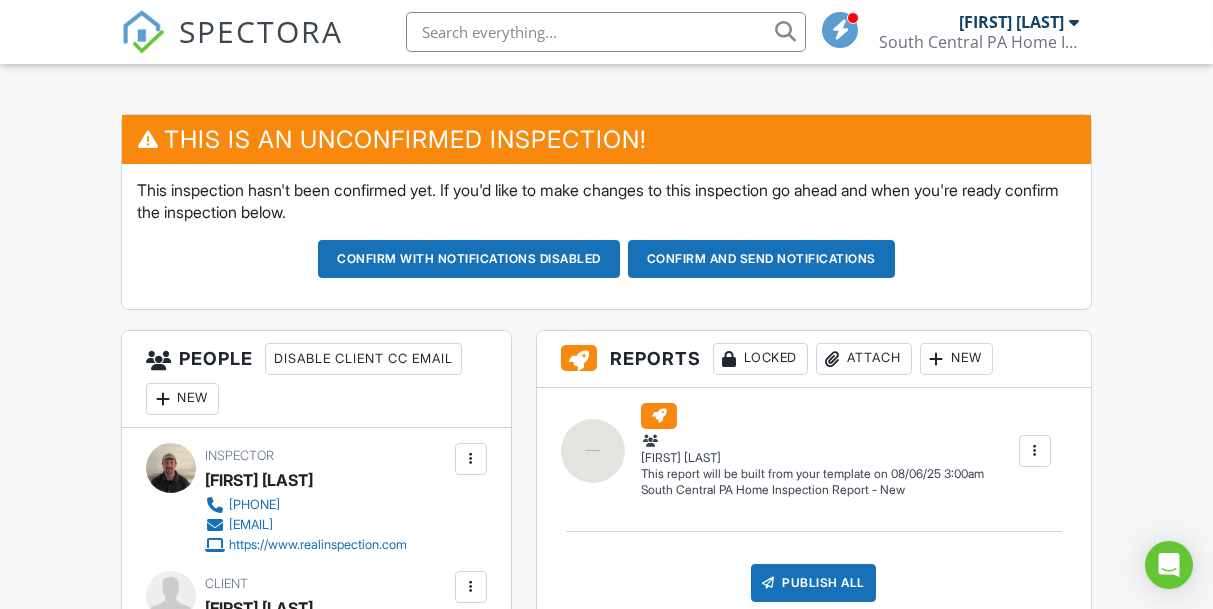 click on "Confirm and send notifications" at bounding box center (469, 259) 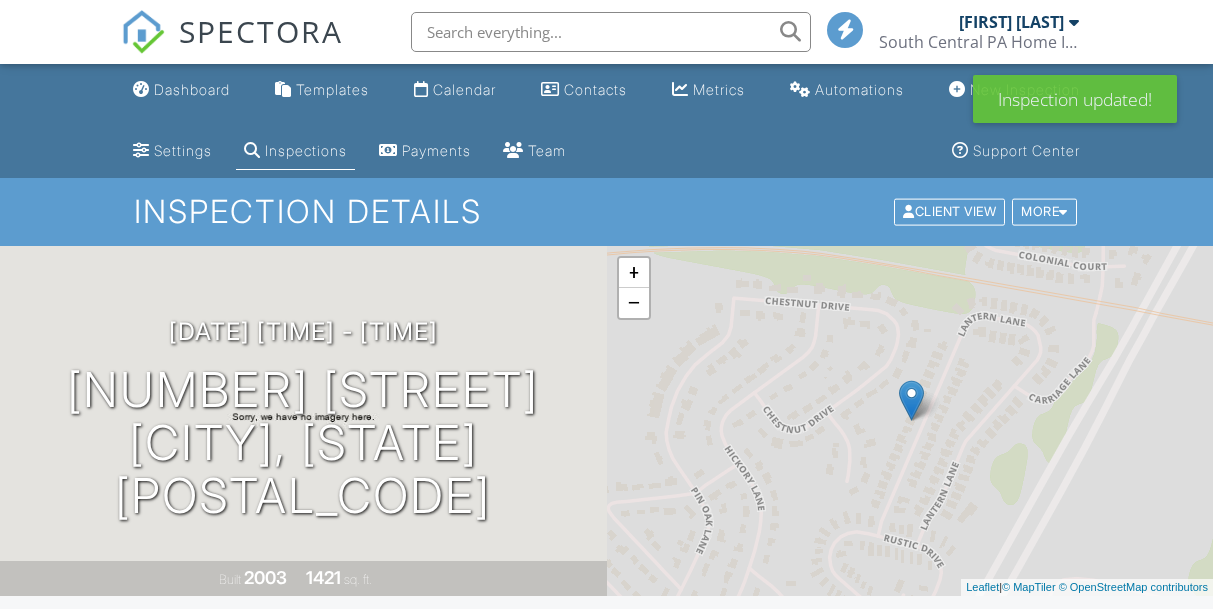 scroll, scrollTop: 0, scrollLeft: 0, axis: both 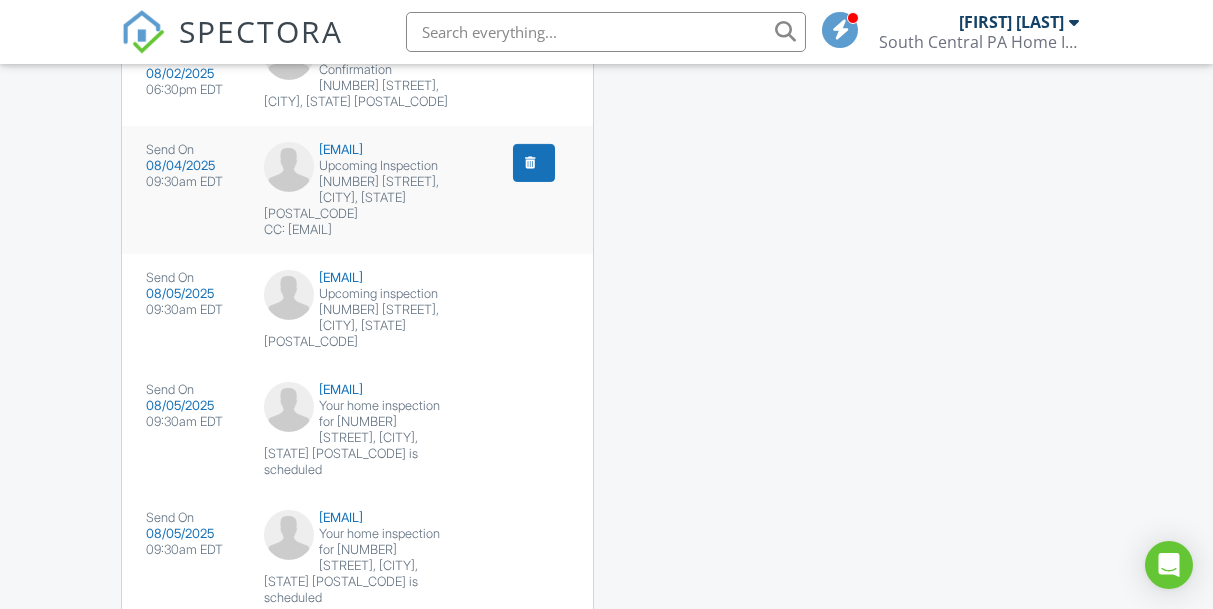 click at bounding box center (289, 167) 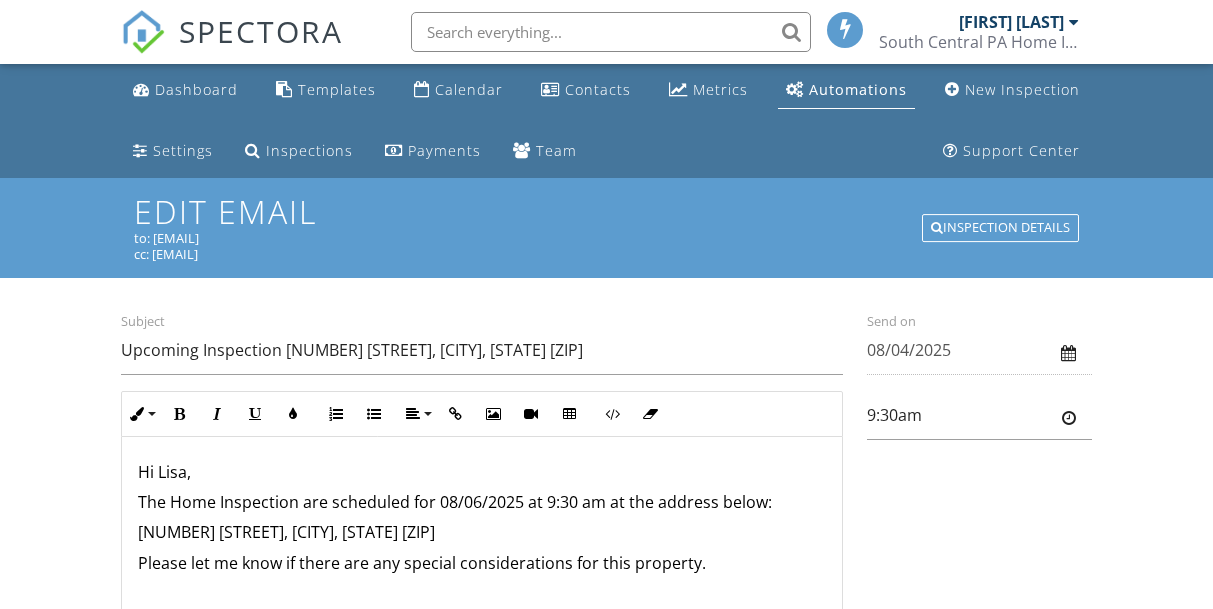 scroll, scrollTop: 0, scrollLeft: 0, axis: both 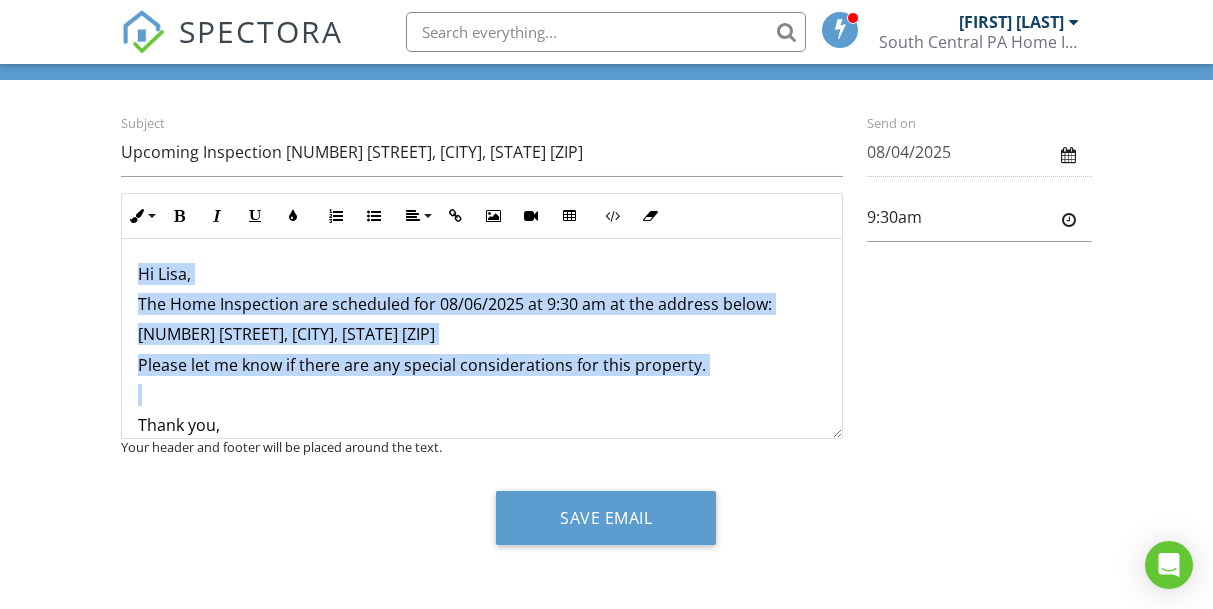 drag, startPoint x: 141, startPoint y: 271, endPoint x: 254, endPoint y: 379, distance: 156.3106 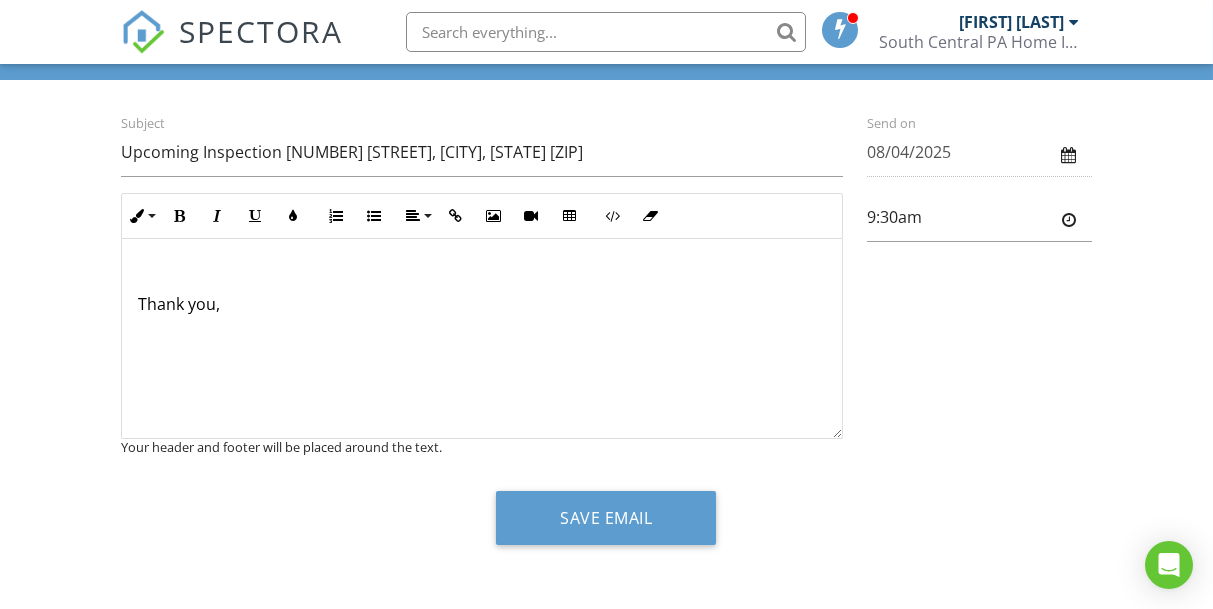 scroll, scrollTop: 236, scrollLeft: 0, axis: vertical 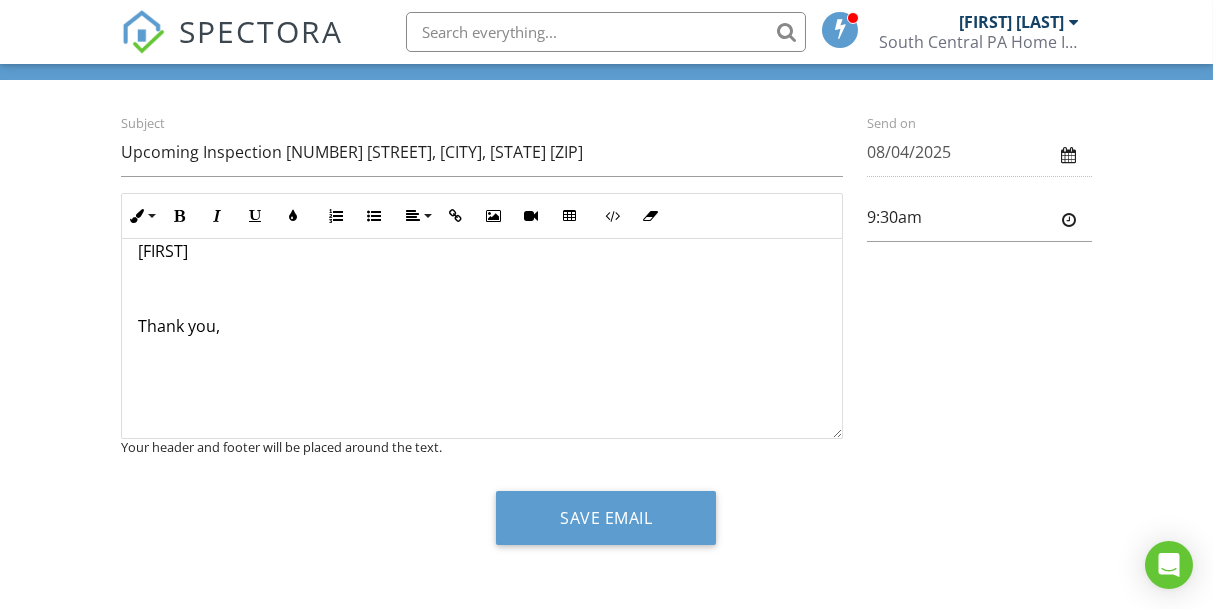 drag, startPoint x: 273, startPoint y: 331, endPoint x: 108, endPoint y: 323, distance: 165.19383 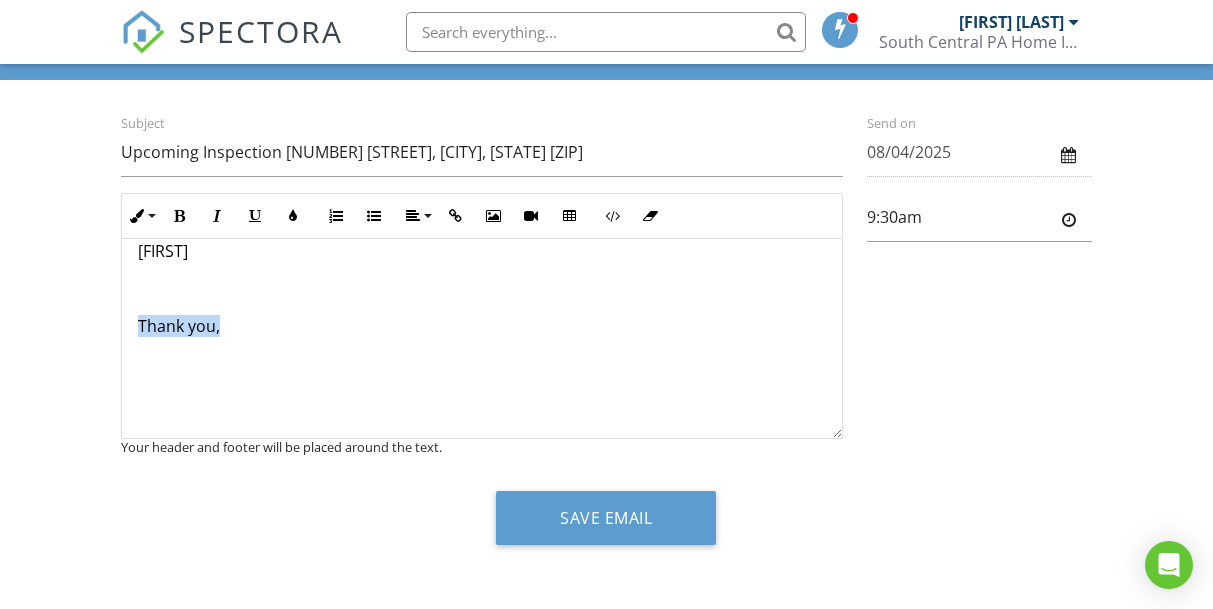 drag, startPoint x: 228, startPoint y: 314, endPoint x: 33, endPoint y: 313, distance: 195.00256 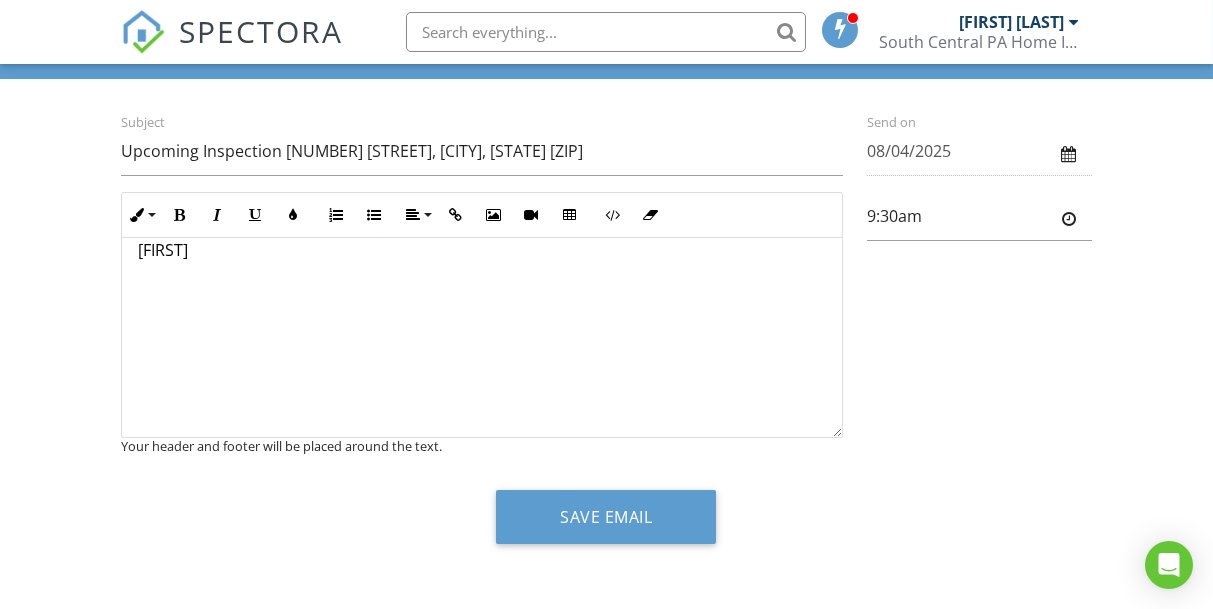 scroll, scrollTop: 198, scrollLeft: 0, axis: vertical 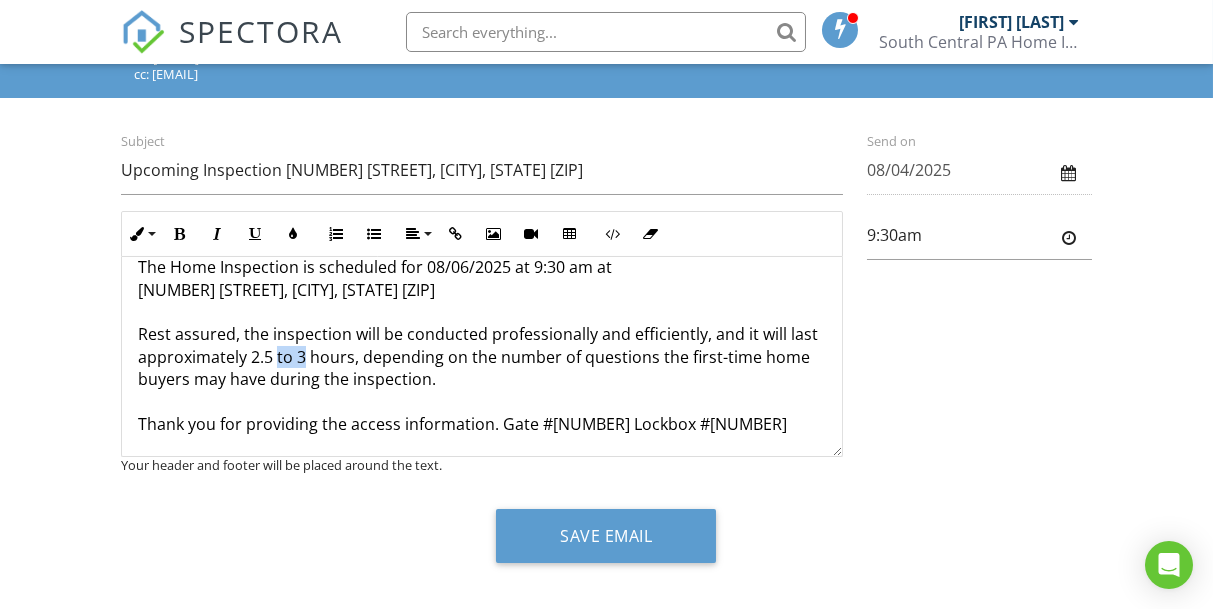 drag, startPoint x: 306, startPoint y: 351, endPoint x: 275, endPoint y: 350, distance: 31.016125 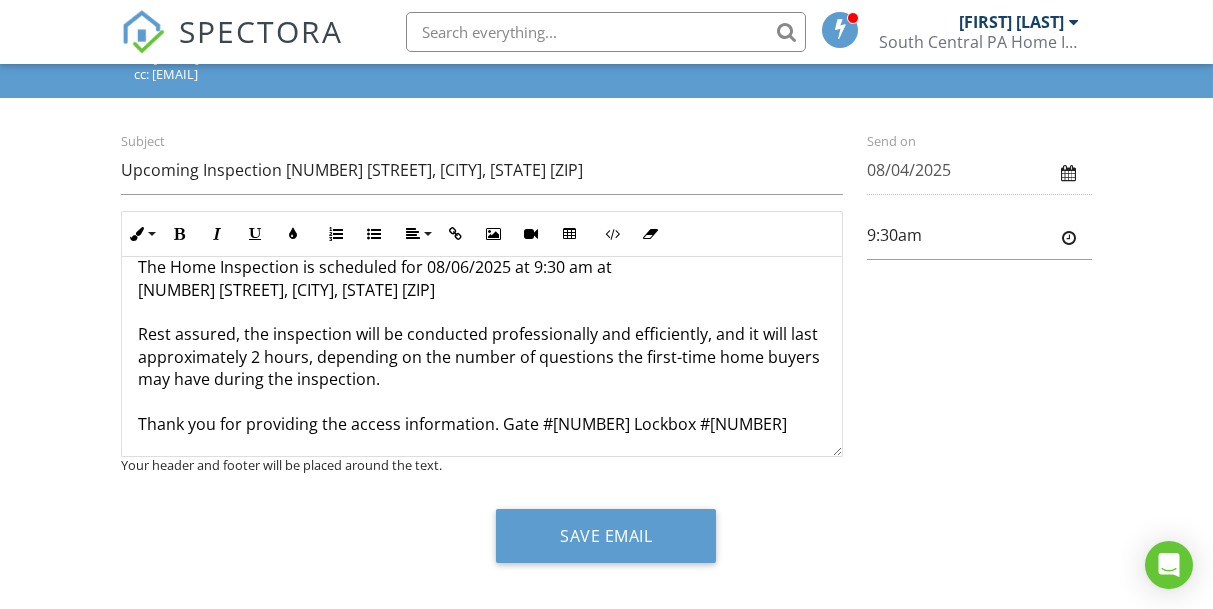 type 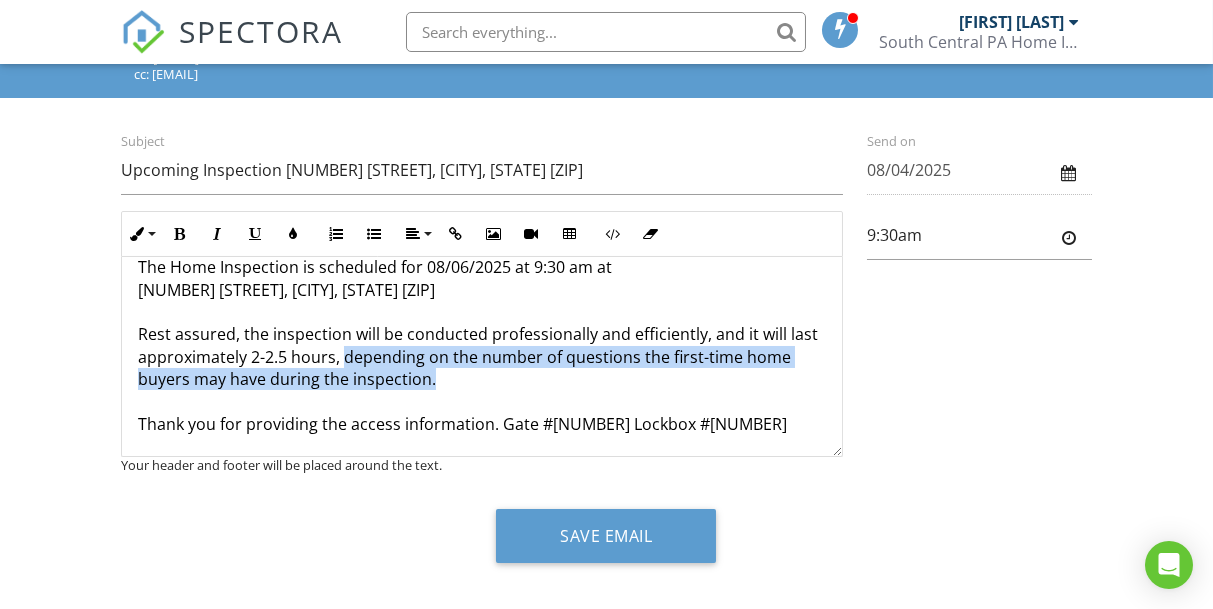 drag, startPoint x: 341, startPoint y: 356, endPoint x: 429, endPoint y: 375, distance: 90.02777 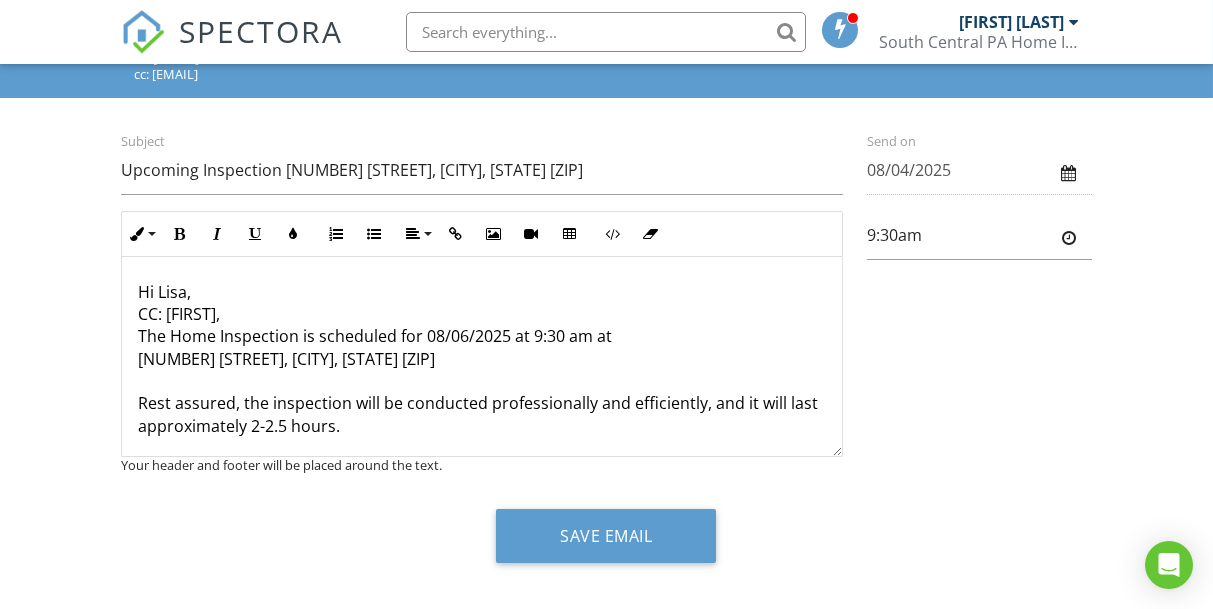 scroll, scrollTop: 0, scrollLeft: 0, axis: both 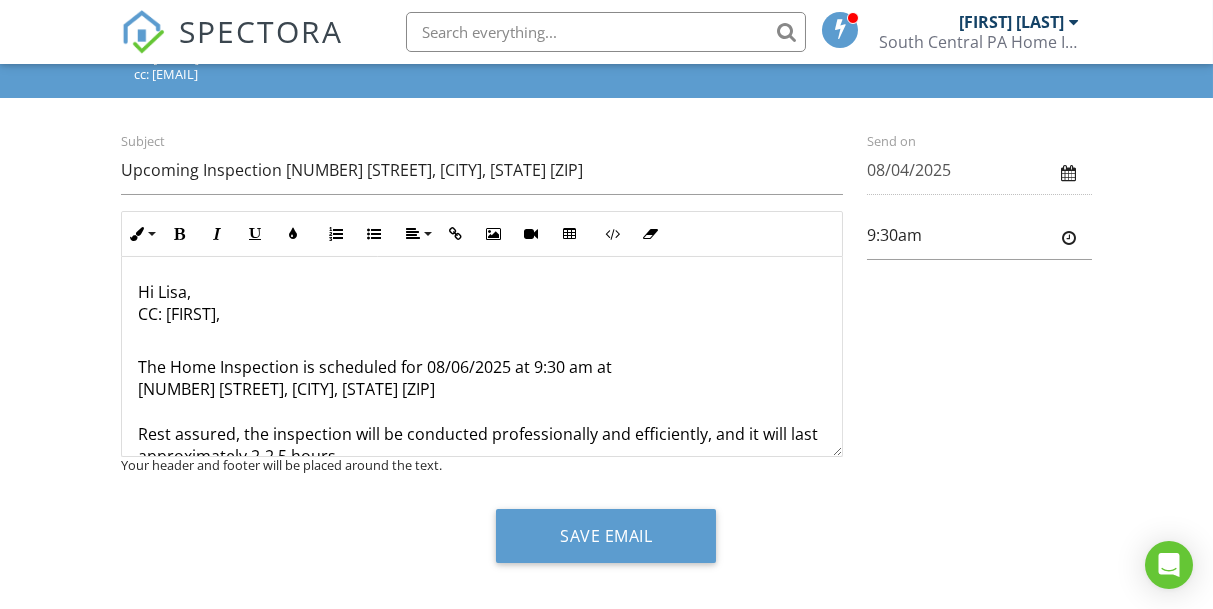 click on "The Home Inspection is scheduled for 08/06/2025 at 9:30 am at 22 Lantern Ln, Shippensburg, PA 17257 Rest assured, the inspection will be conducted professionally and efficiently, and it will last approximately 2-2.5 hours. Thank you for providing the access information. Gate #3781 Lockbox #5781 Additionally, I have made Travis aware that the sellers may be present for the inspection. Please let us know if there is any additional information about this property. I understand this process can be disruptive, and I'm here to help make it as smooth as possible. Thank you, and have a lovely weekend. Kerry" at bounding box center [482, 523] 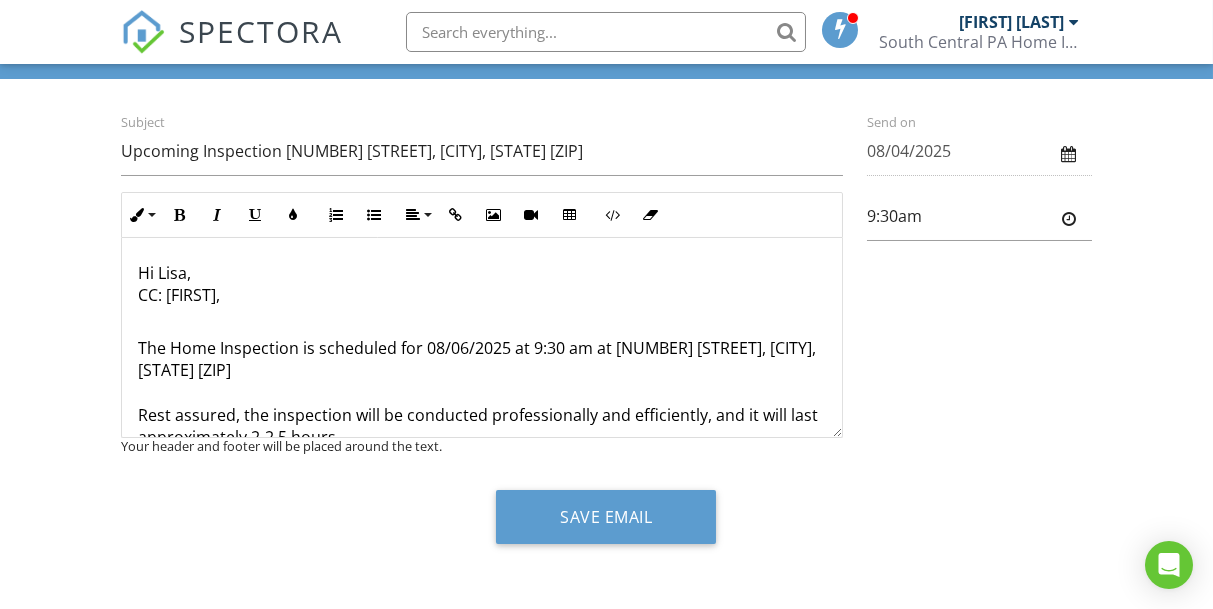 scroll, scrollTop: 198, scrollLeft: 0, axis: vertical 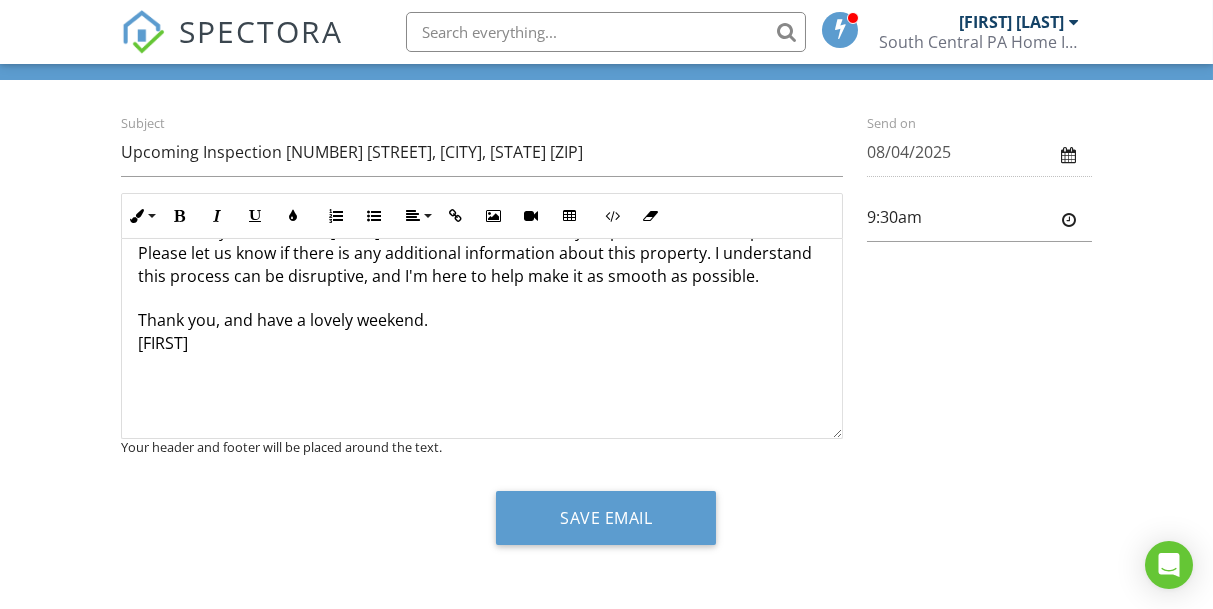 click on "08/04/2025" at bounding box center (979, 152) 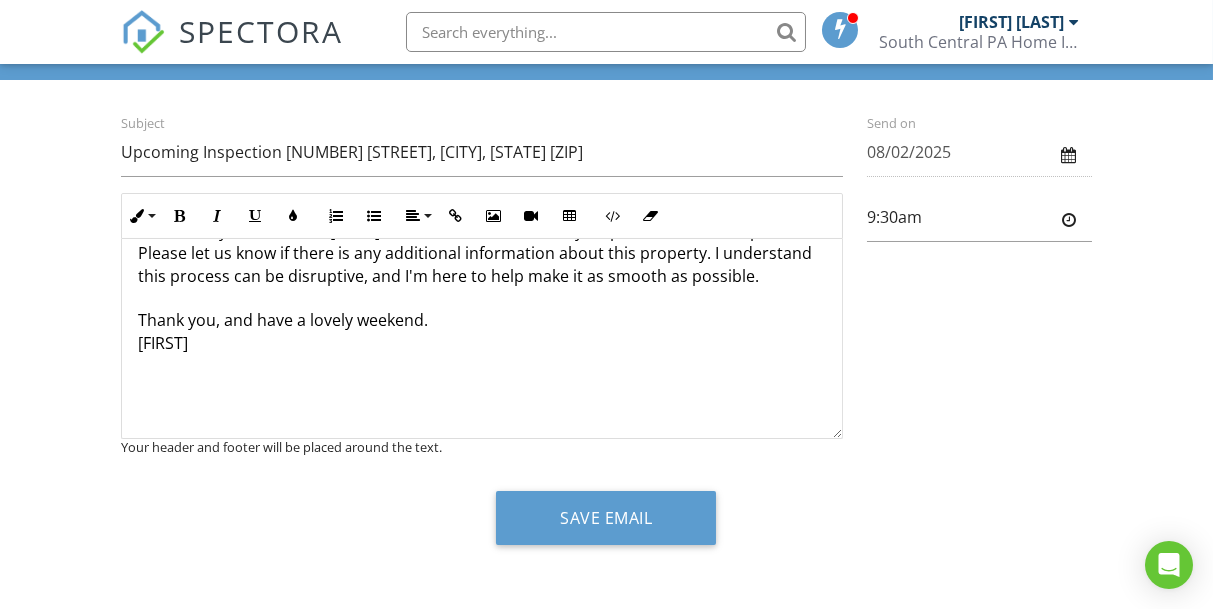 scroll, scrollTop: 80, scrollLeft: 0, axis: vertical 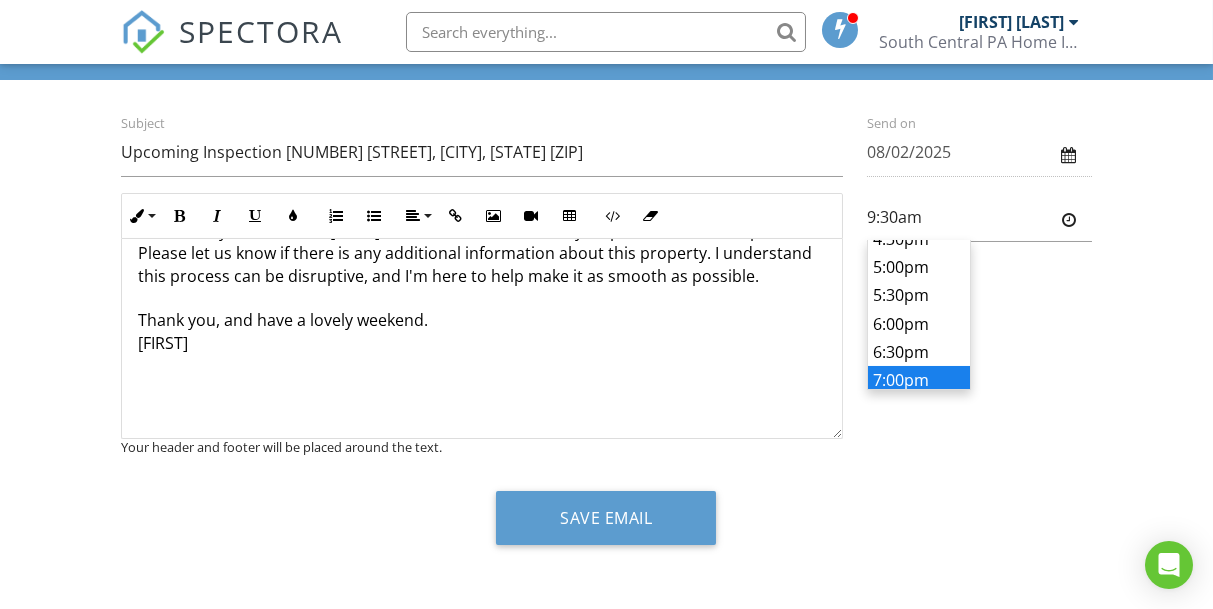 type on "7:00pm" 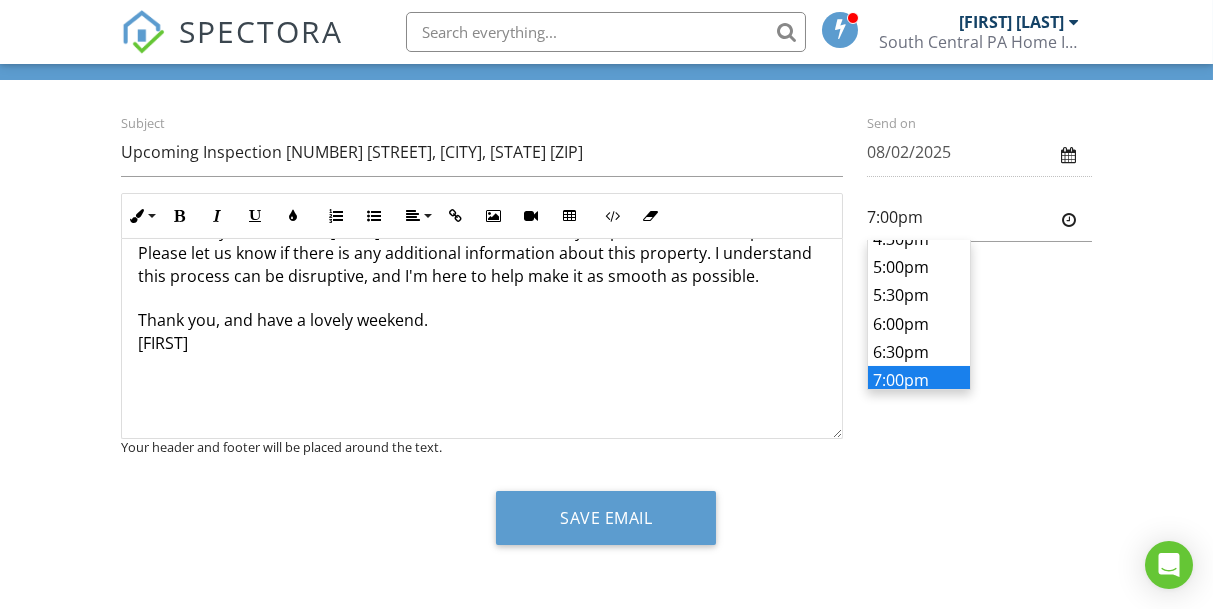 click on "SPECTORA
Travis Hoverter
South Central PA Home Inspection Co. Inc.
Role:
Inspector
Change Role
Dashboard
New Inspection
Inspections
Calendar
Template Editor
Contacts
Automations
Team
Metrics
Payments
Data Exports
Billing
Reporting
Advanced
Settings
What's New
Sign Out
Change Active Role
Your account has more than one possible role. Please choose how you'd like to view the site:
Company/Agency
City
Role
Dashboard
Templates
Calendar
Contacts
Metrics
Automations
New Inspection
Settings
Inspections
Payments
Team
Support Center
Edit Email
to: lisamack.re@gmail.com" at bounding box center [606, 207] 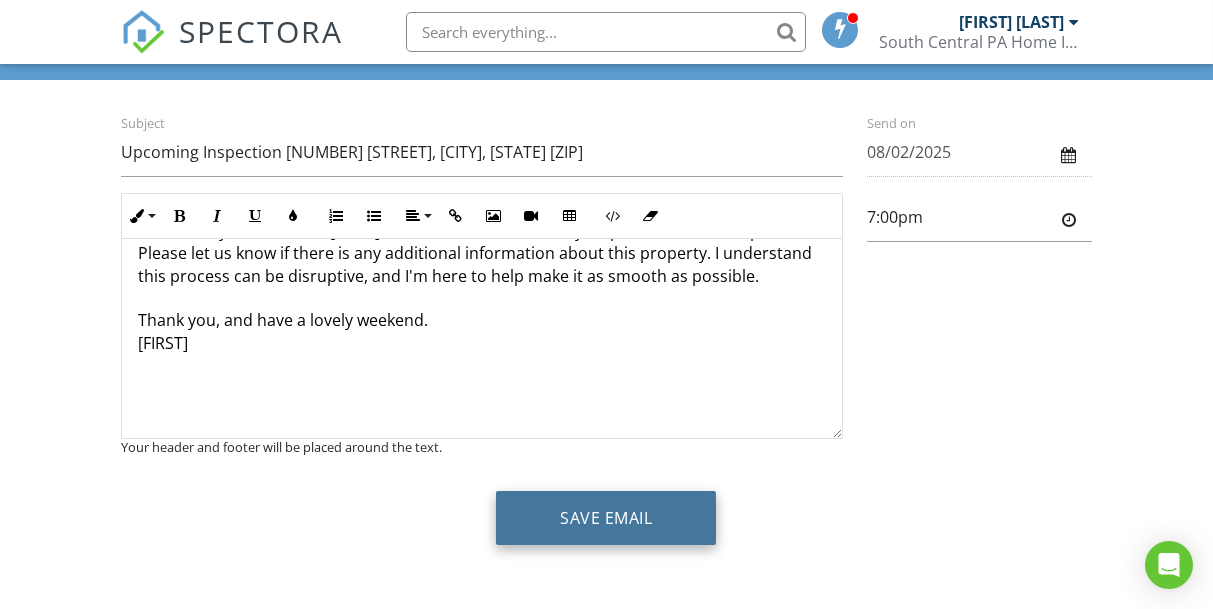click on "Save Email" at bounding box center (606, 518) 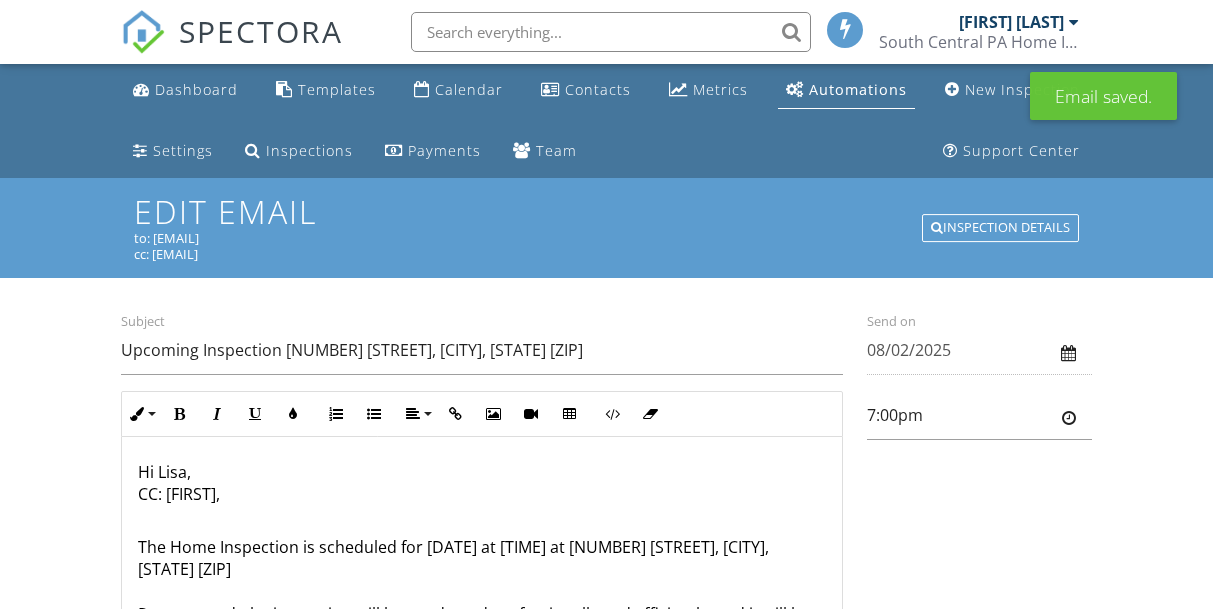 scroll, scrollTop: 0, scrollLeft: 0, axis: both 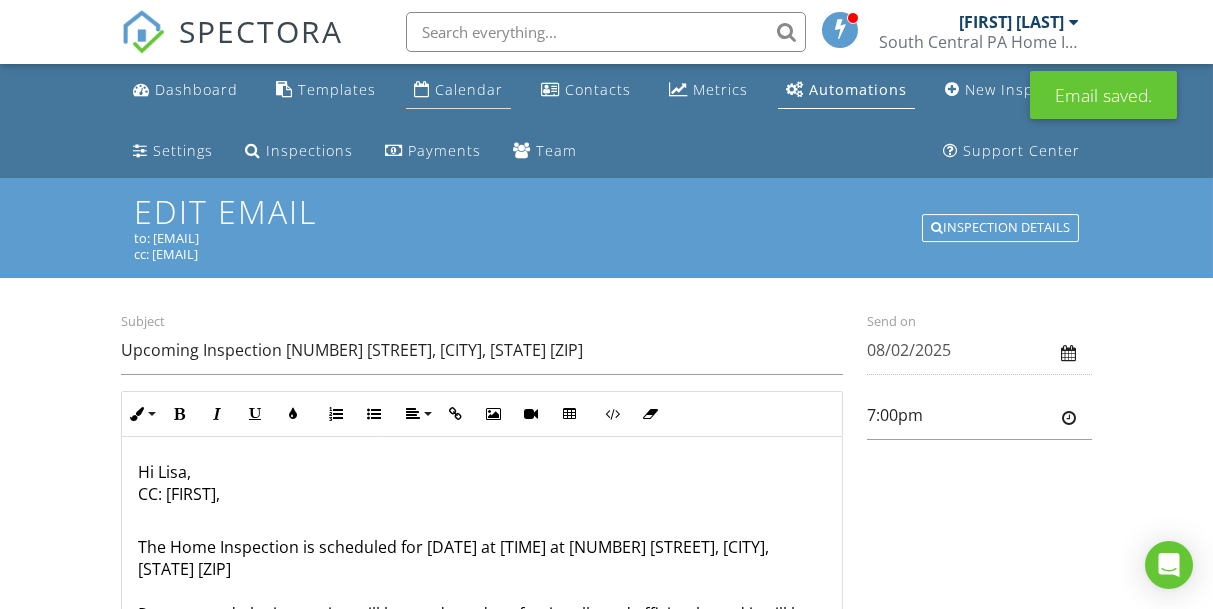 click on "Calendar" at bounding box center (469, 89) 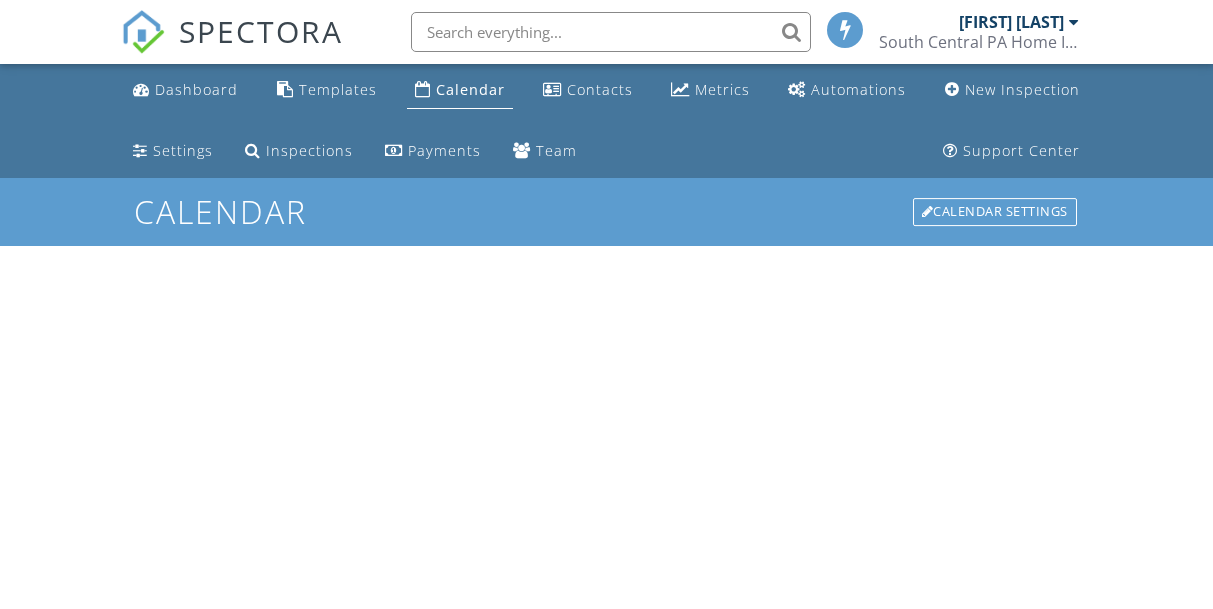 scroll, scrollTop: 0, scrollLeft: 0, axis: both 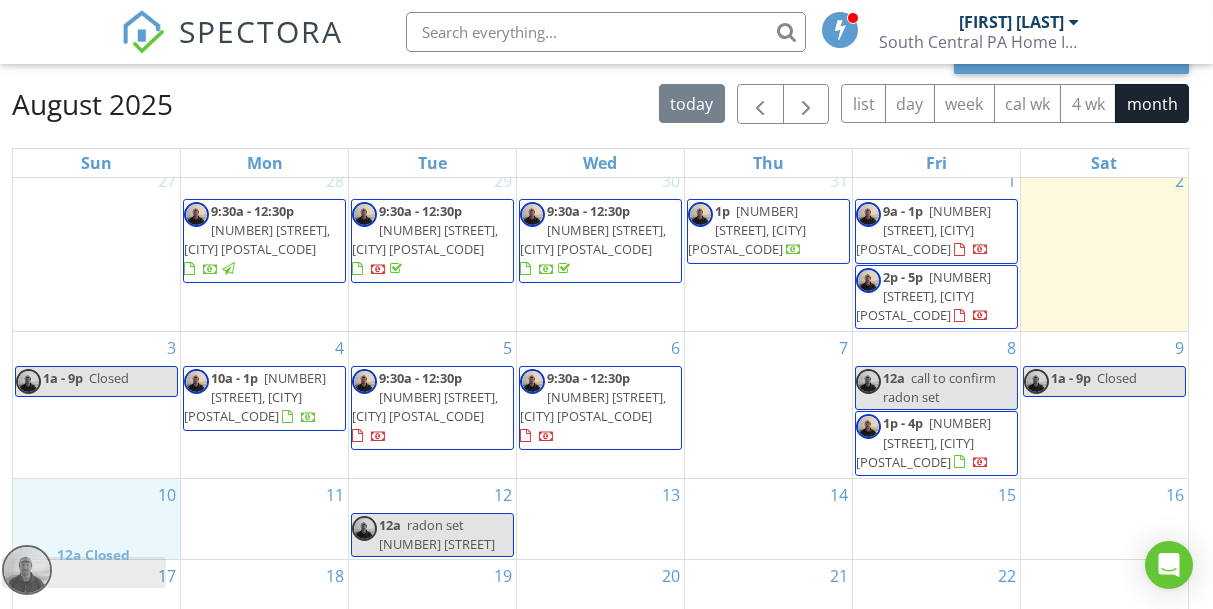 drag, startPoint x: 1162, startPoint y: 209, endPoint x: 143, endPoint y: 569, distance: 1080.7224 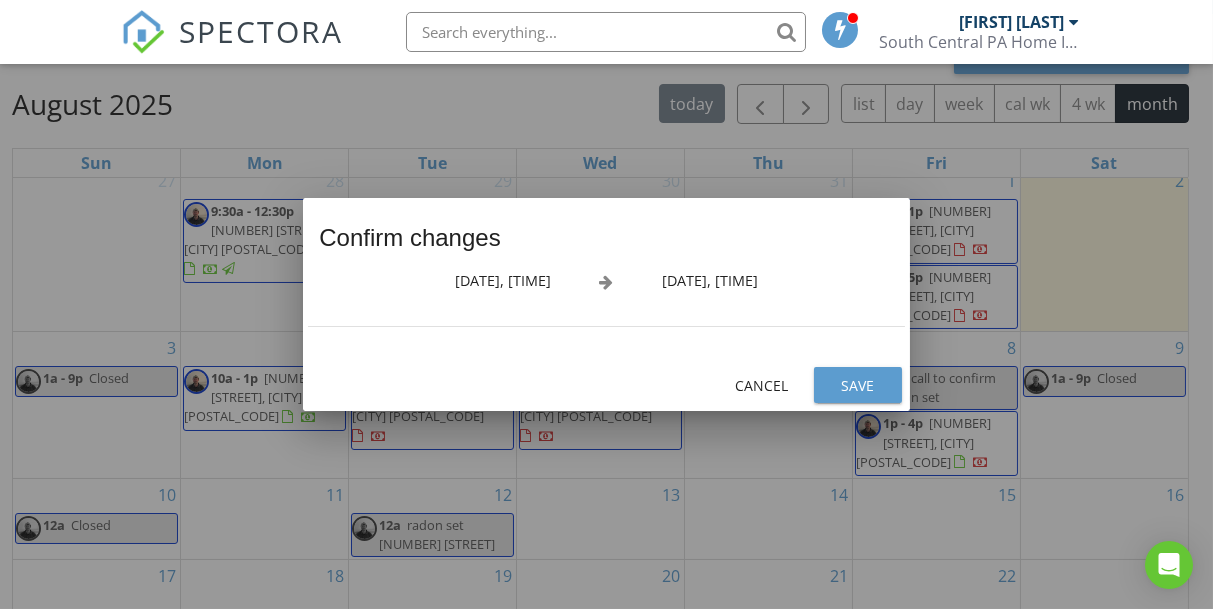click on "Save" at bounding box center [858, 385] 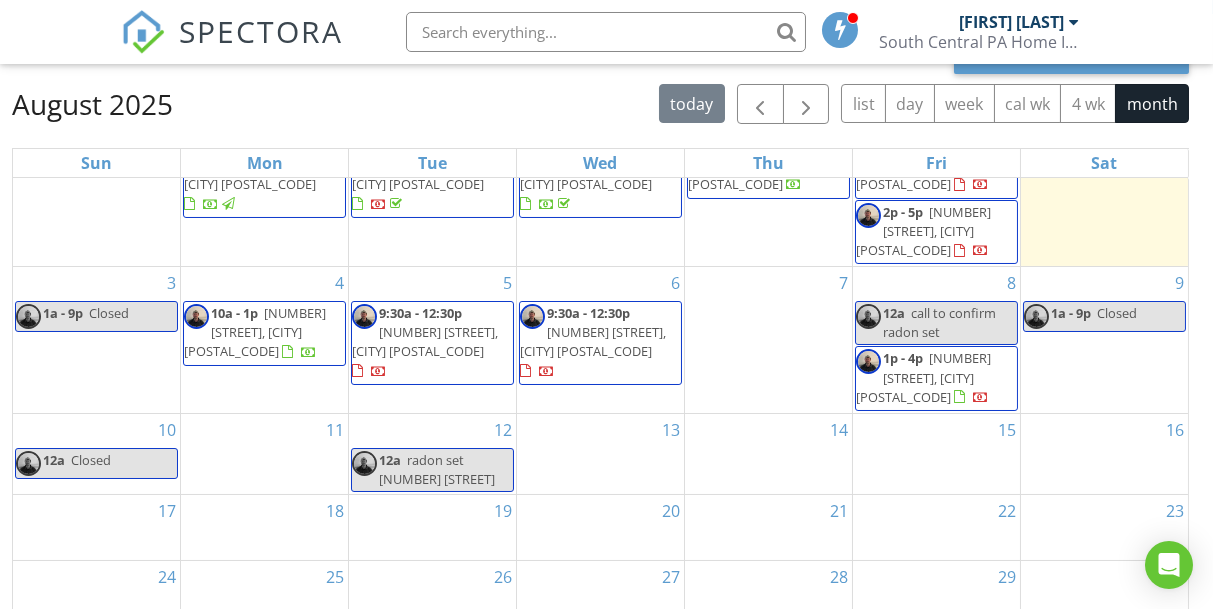 scroll, scrollTop: 133, scrollLeft: 0, axis: vertical 